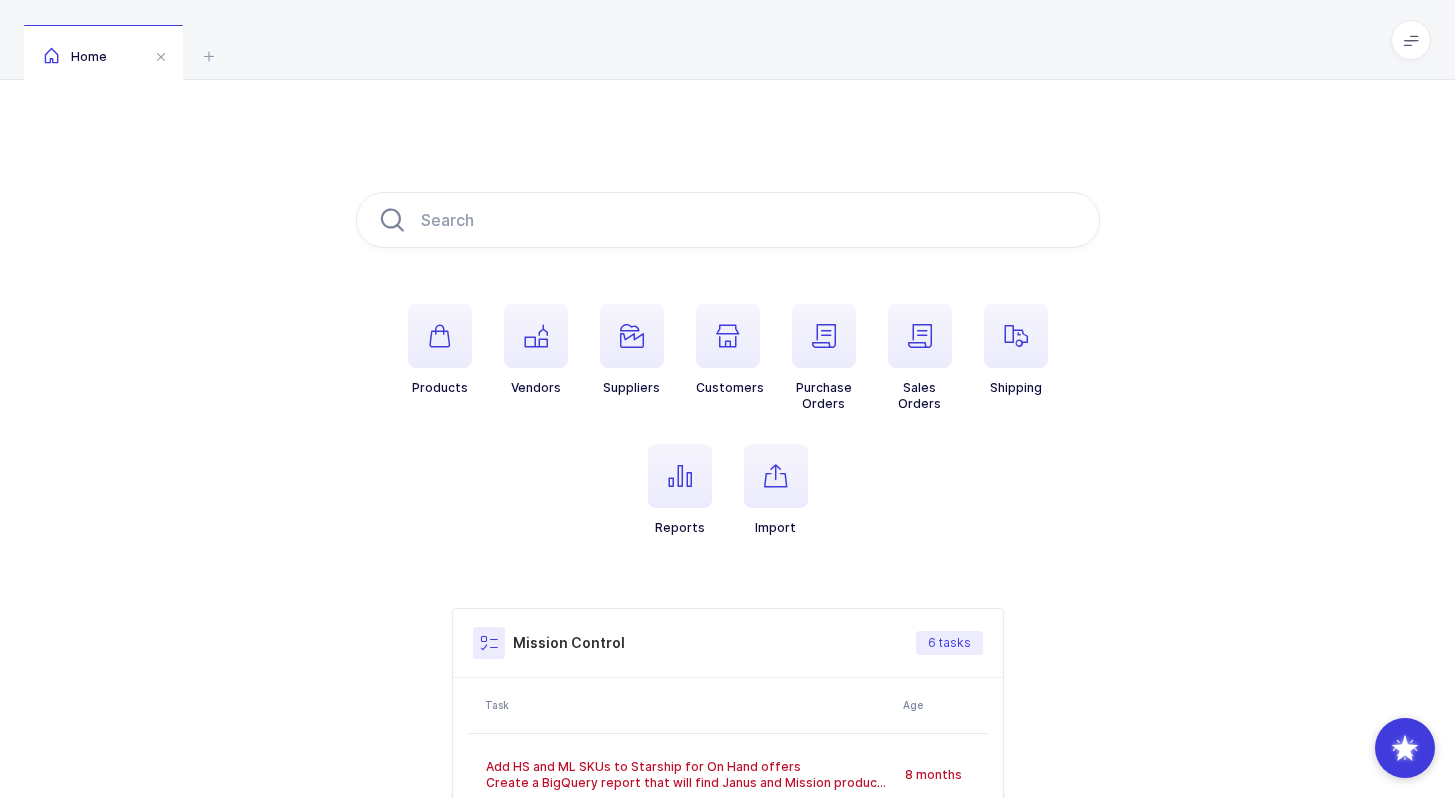 scroll, scrollTop: 0, scrollLeft: 0, axis: both 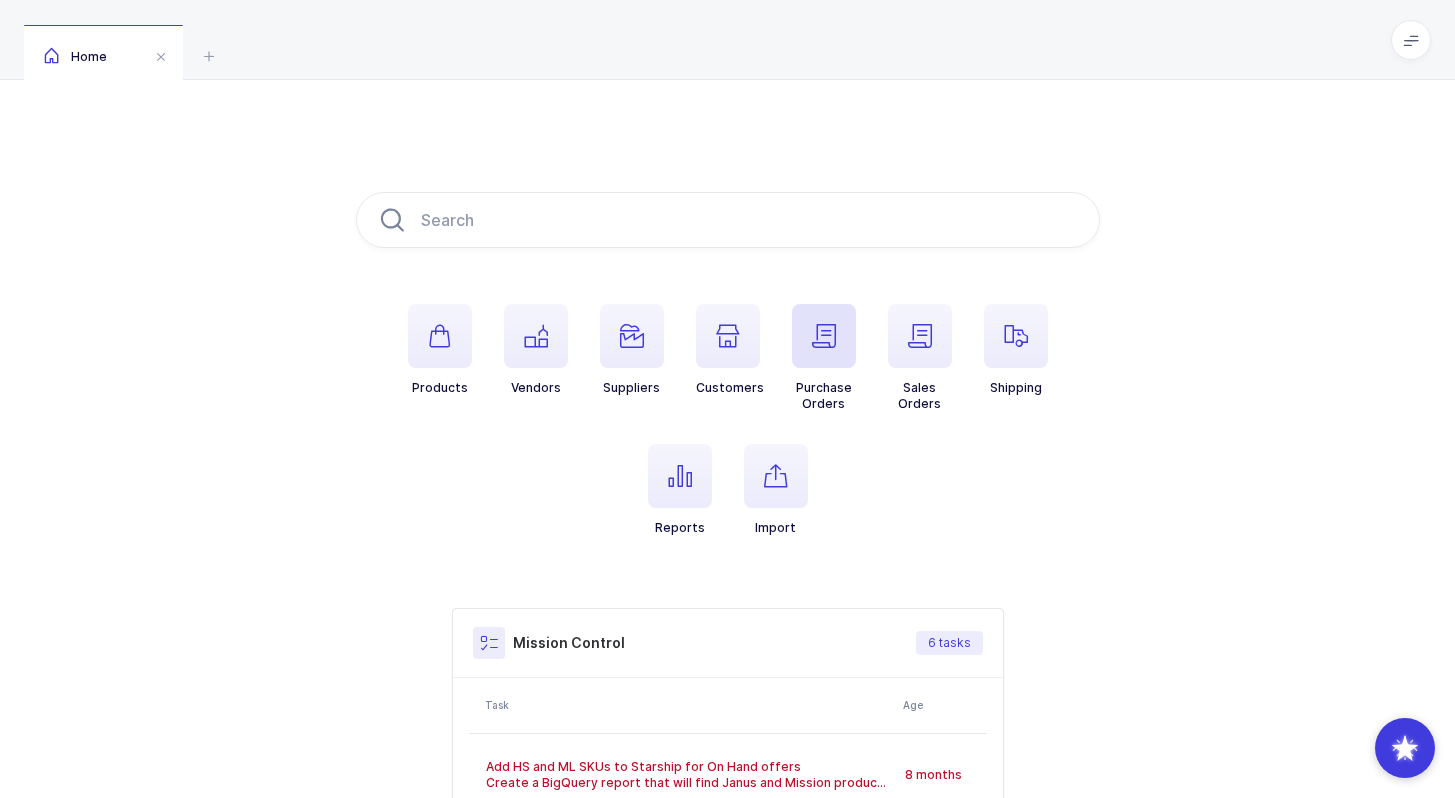 click at bounding box center (824, 336) 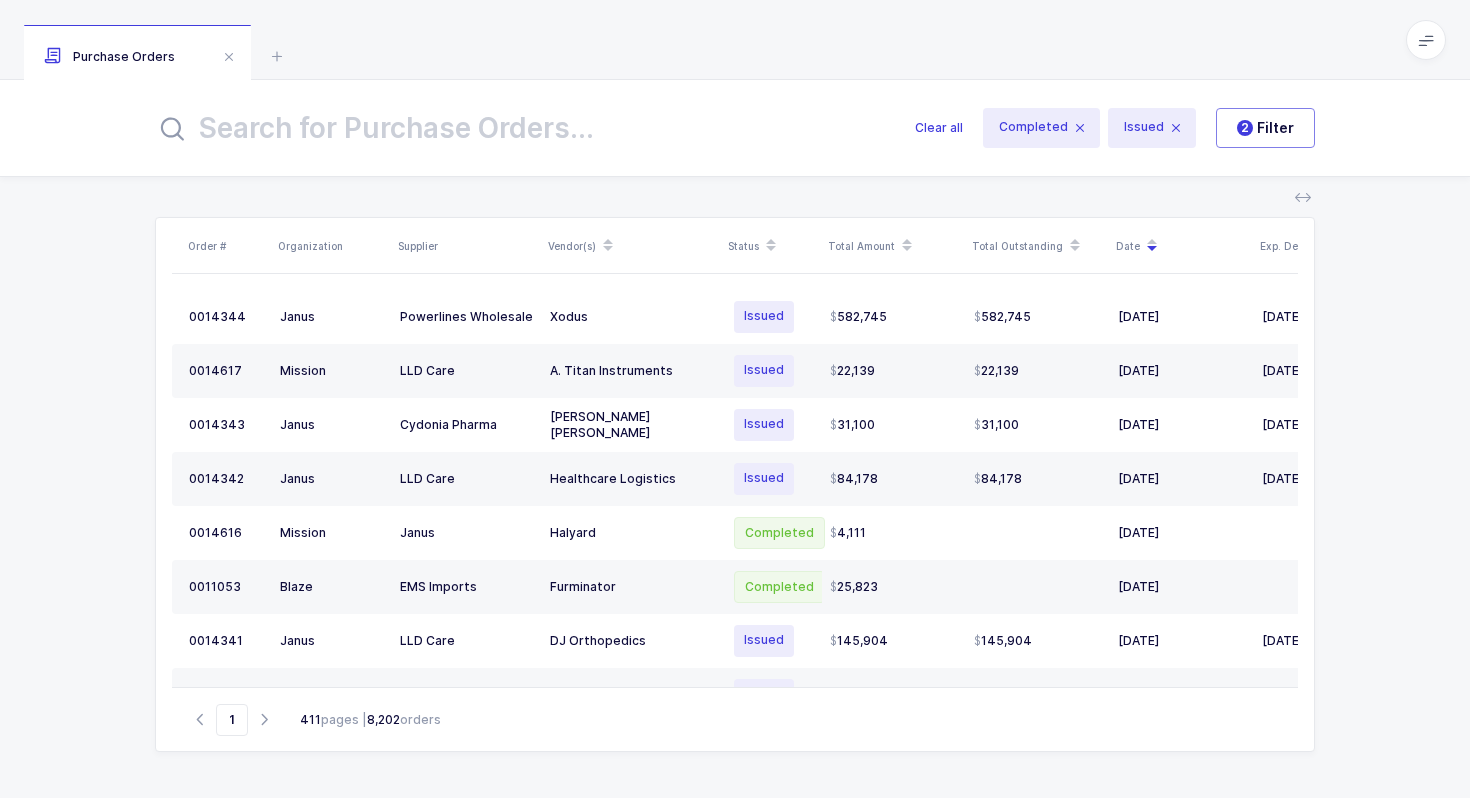 click at bounding box center (523, 128) 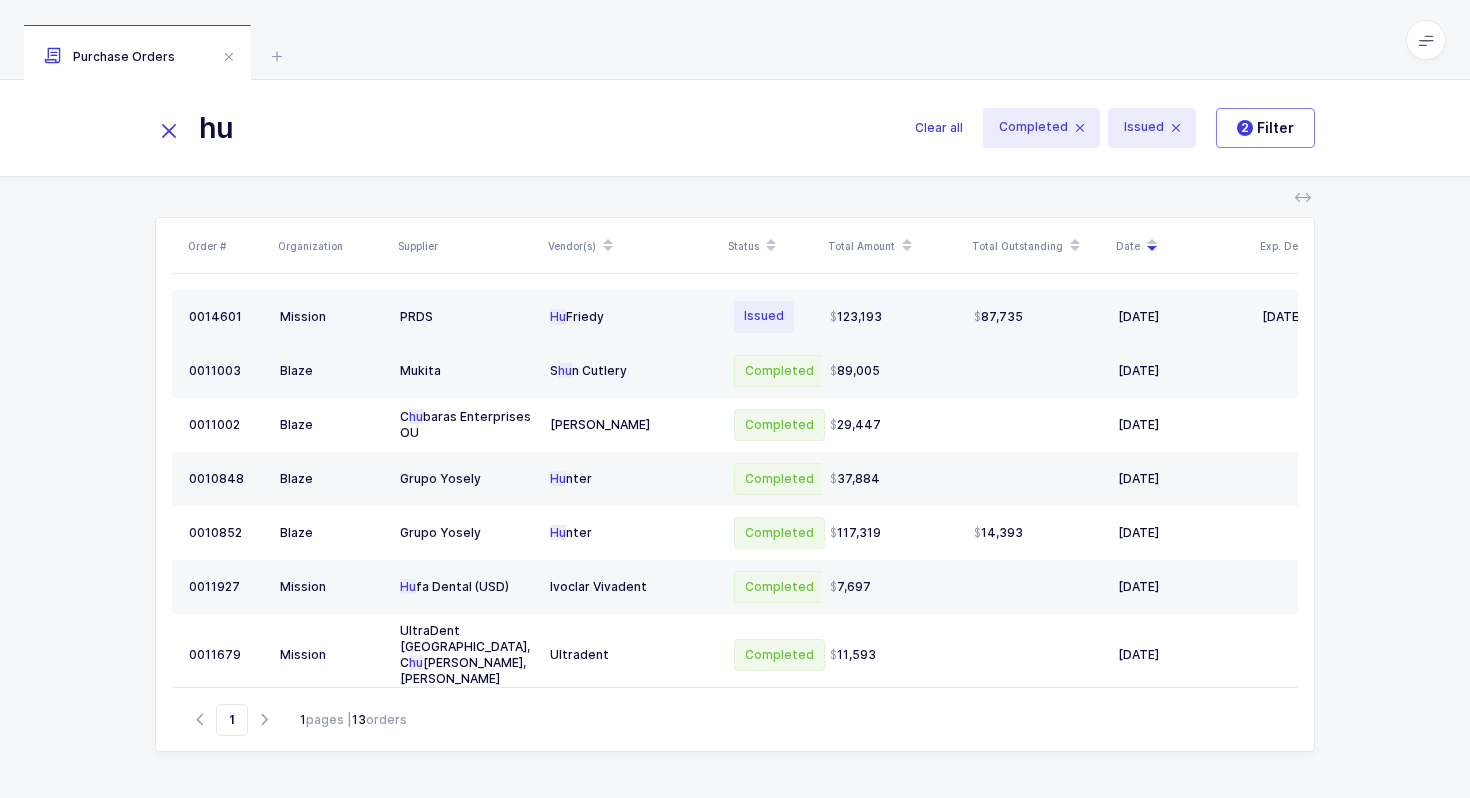 type on "hu" 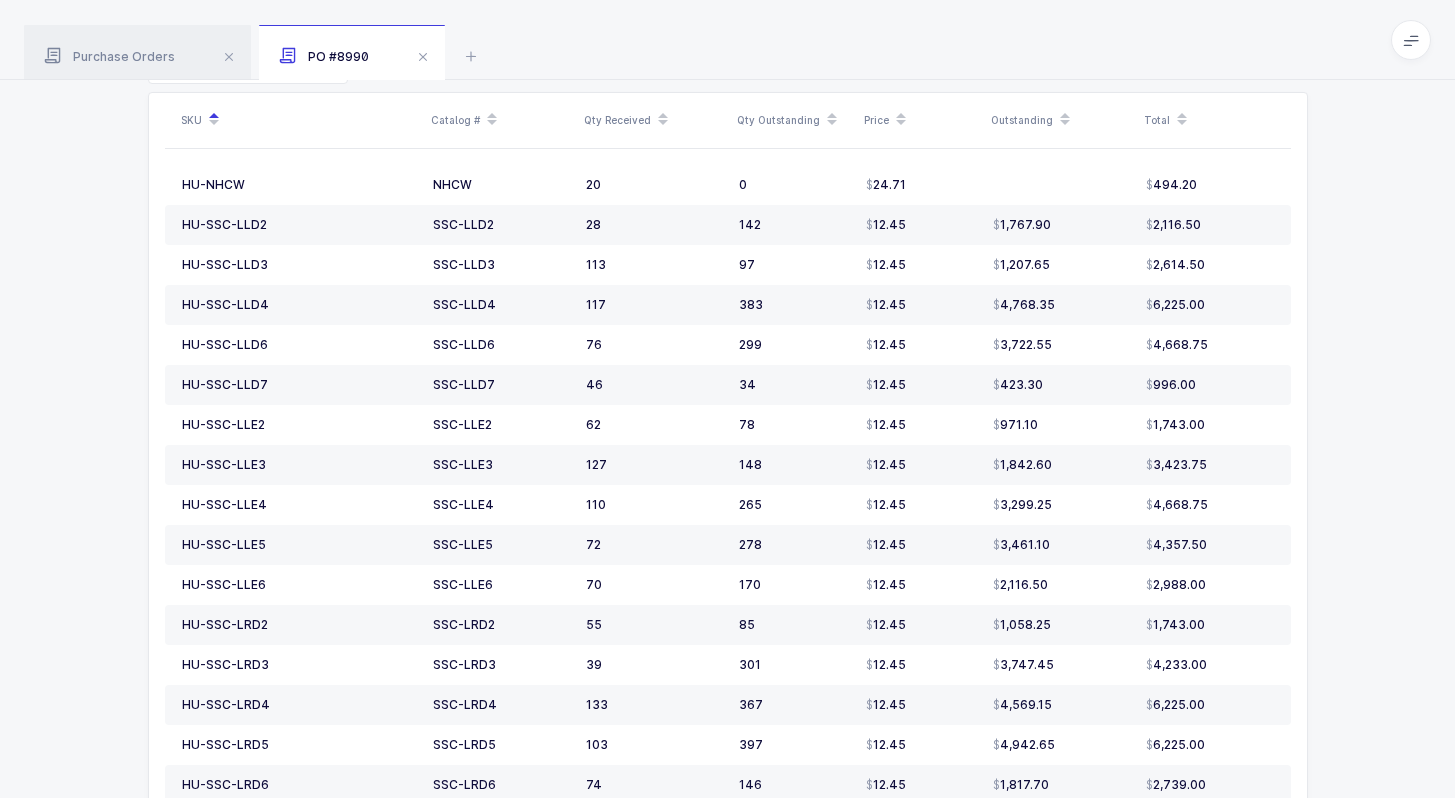 scroll, scrollTop: 0, scrollLeft: 0, axis: both 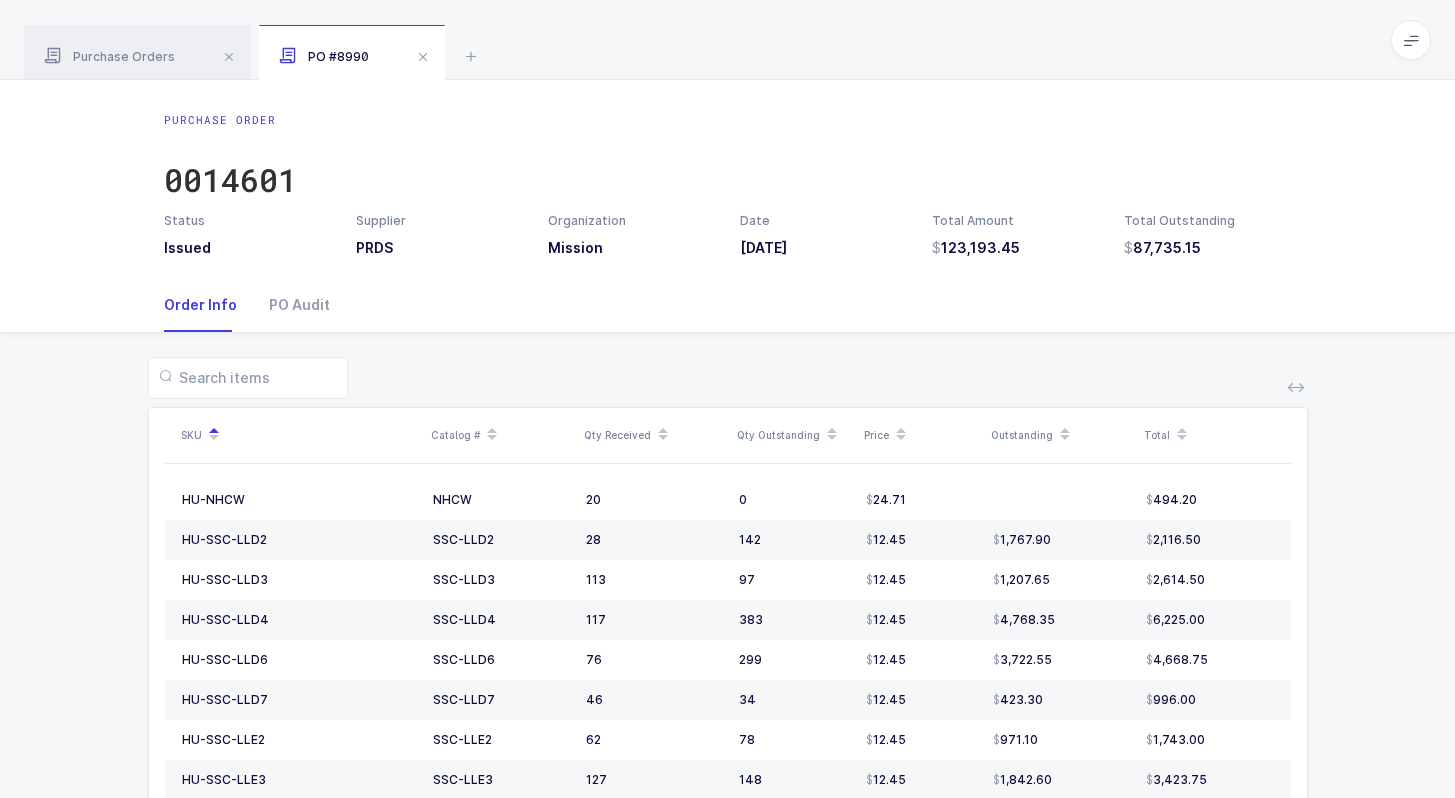drag, startPoint x: 1228, startPoint y: 260, endPoint x: 1216, endPoint y: 246, distance: 18.439089 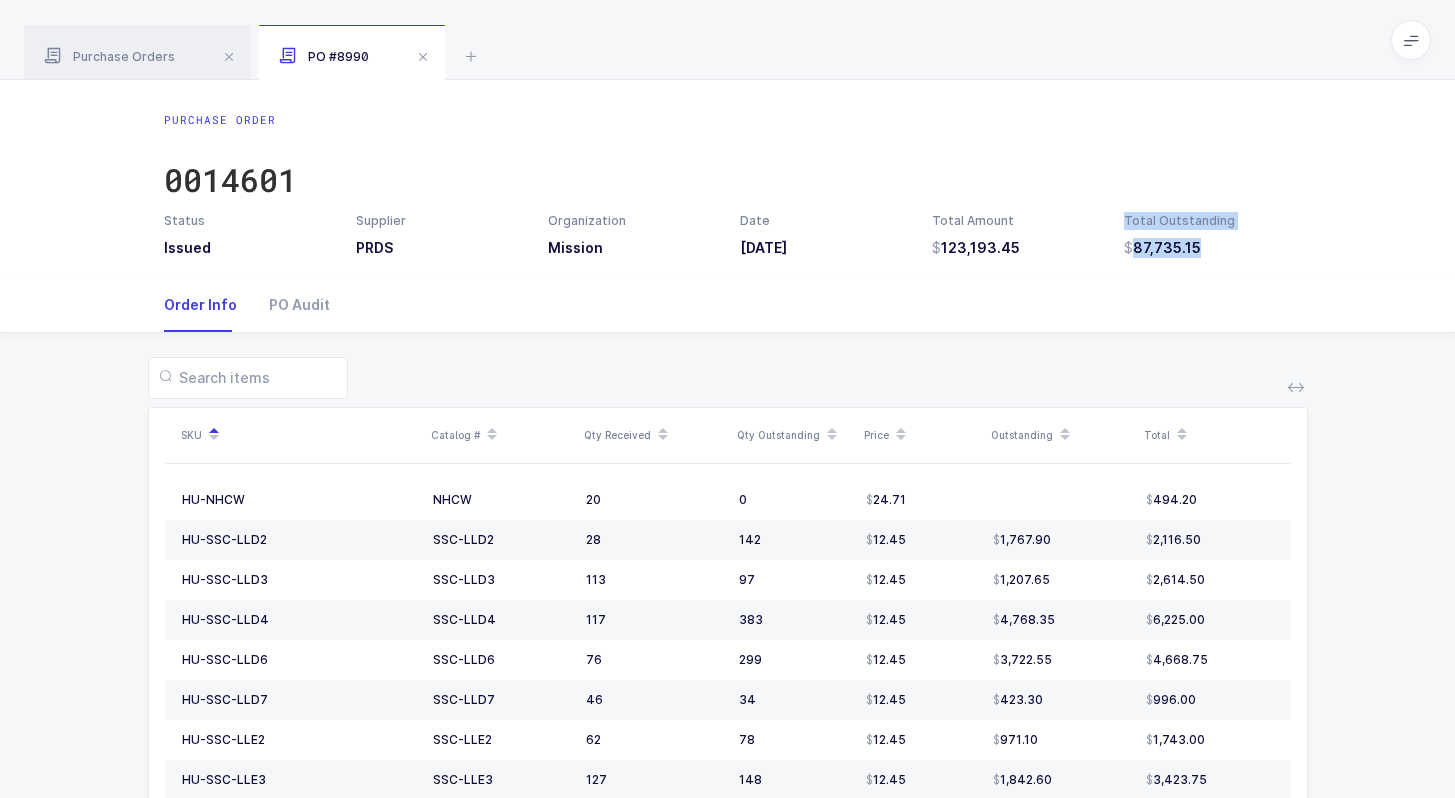 drag, startPoint x: 1207, startPoint y: 248, endPoint x: 1122, endPoint y: 216, distance: 90.824005 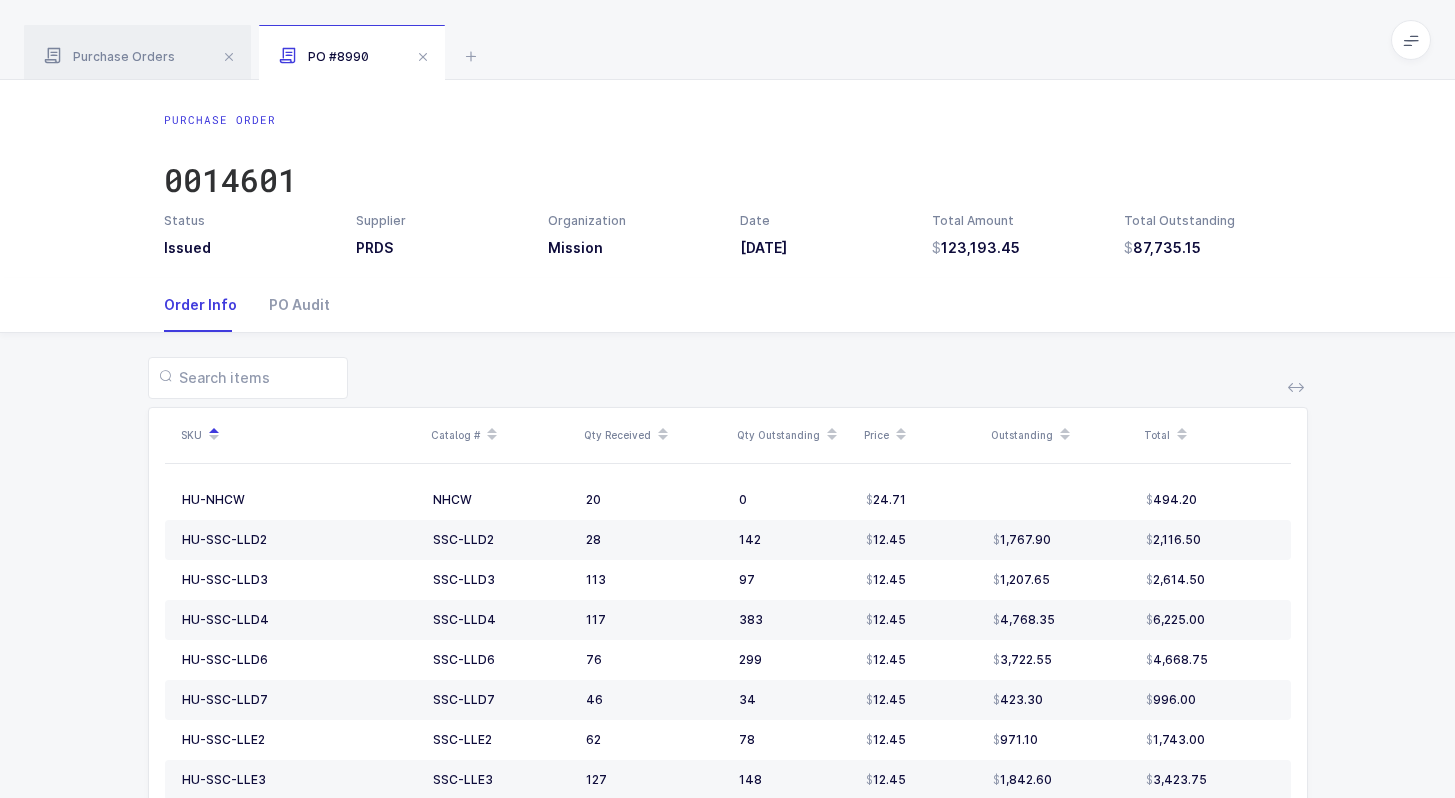 drag, startPoint x: 1211, startPoint y: 241, endPoint x: 1210, endPoint y: 260, distance: 19.026299 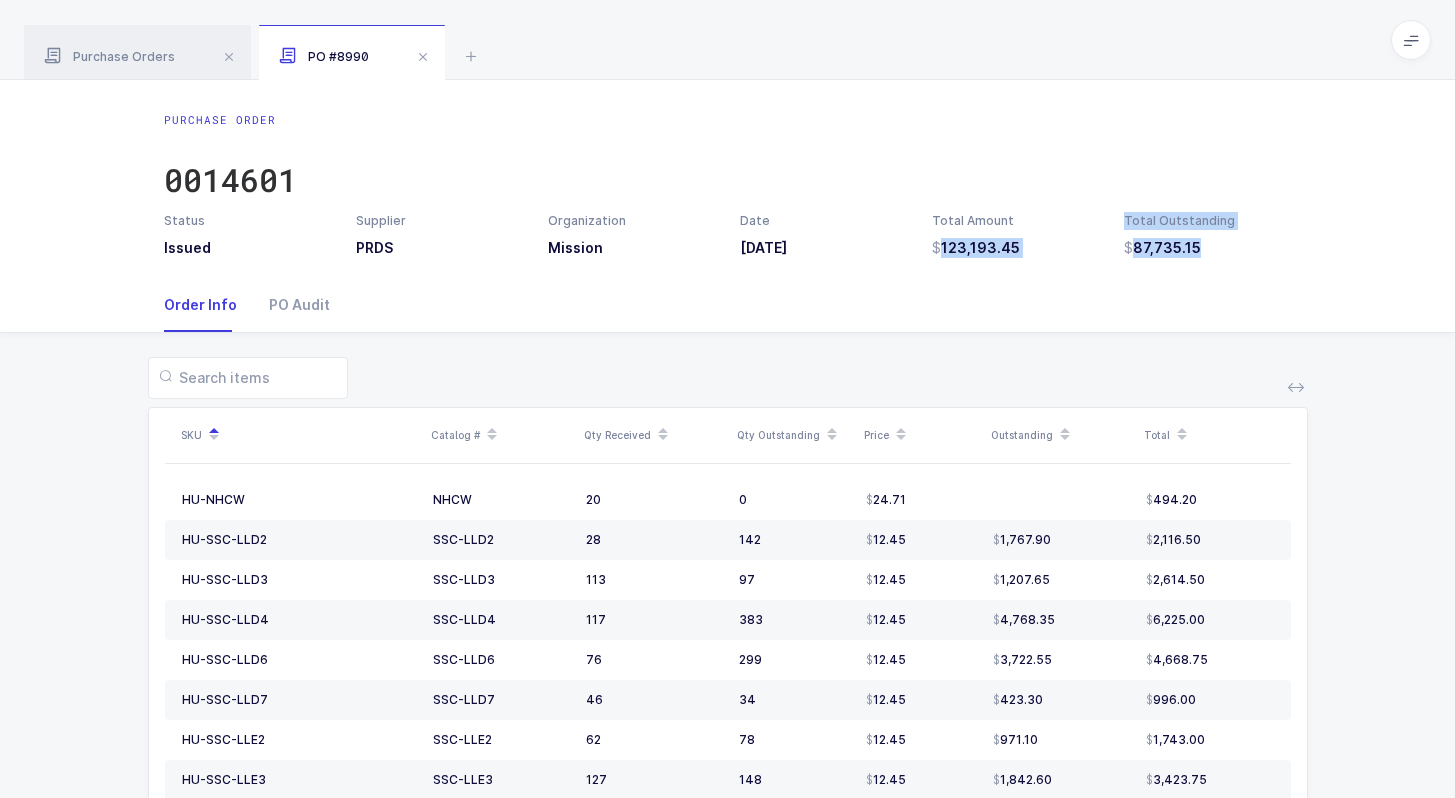 drag, startPoint x: 1203, startPoint y: 249, endPoint x: 1026, endPoint y: 222, distance: 179.04749 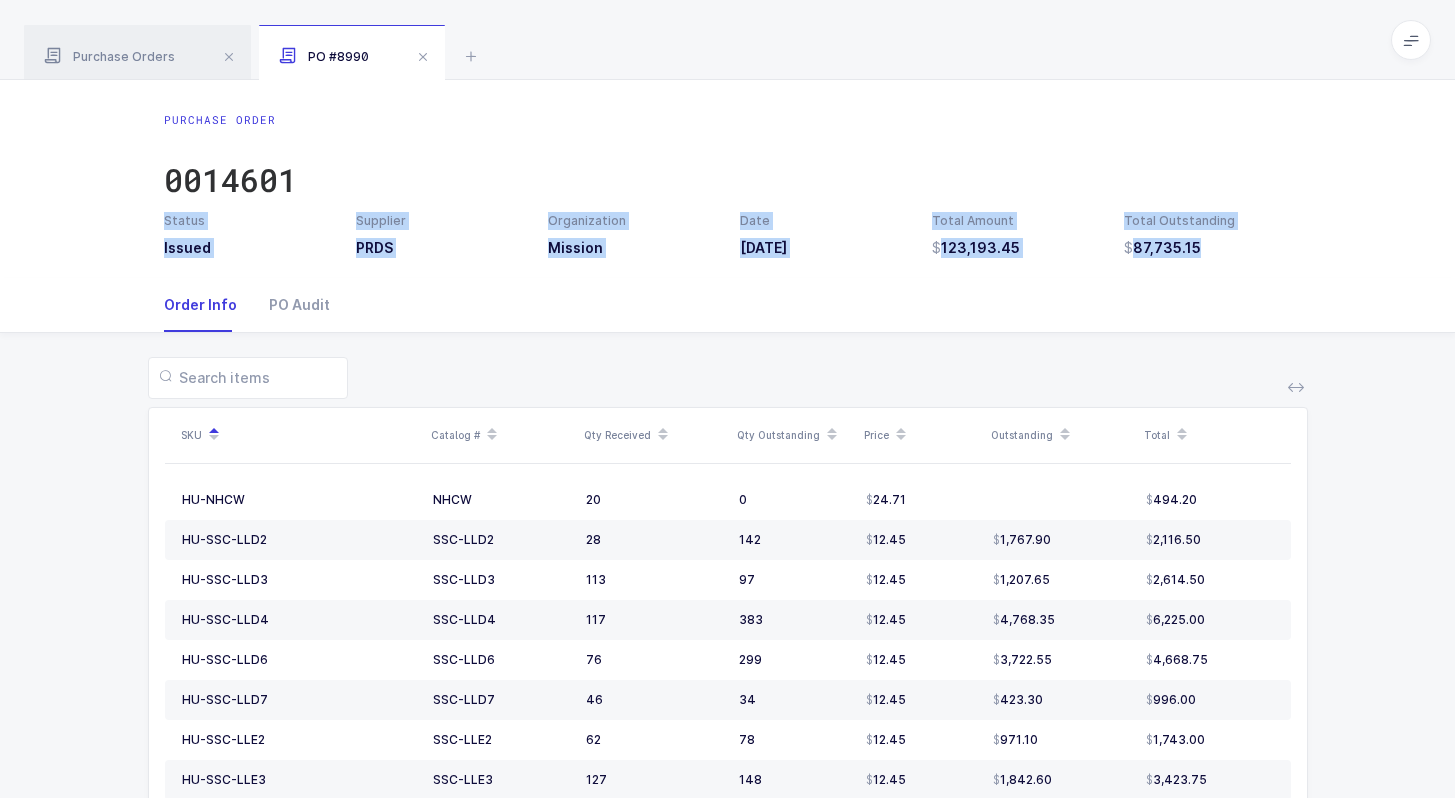 drag, startPoint x: 979, startPoint y: 170, endPoint x: 1248, endPoint y: 263, distance: 284.62256 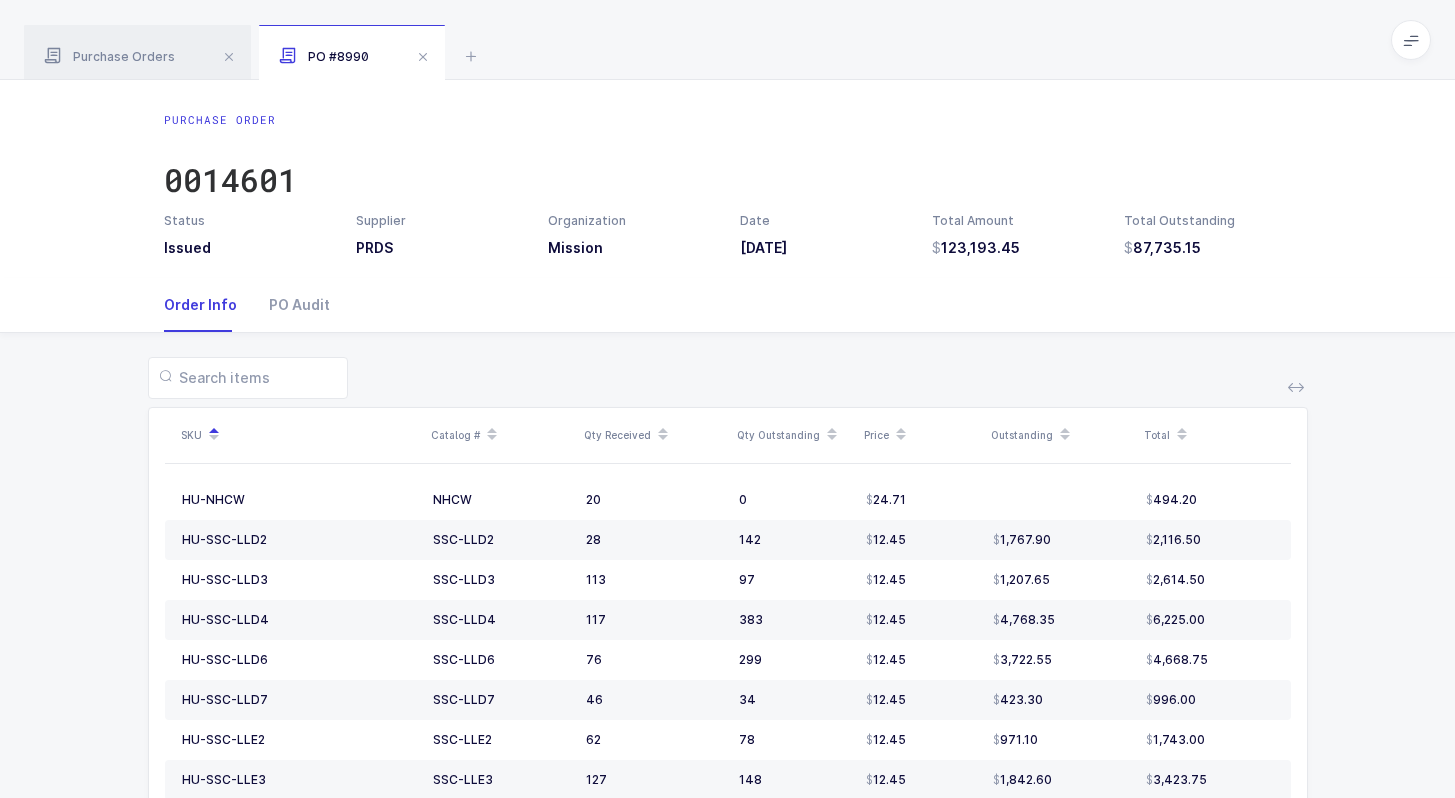 click on "Purchase Order   0014601   Status
Issued
Supplier   PRDS   Organization   Mission   Date   [DATE]   Total Amount   123,193.45   Total Outstanding   87,735.15" at bounding box center (727, 179) 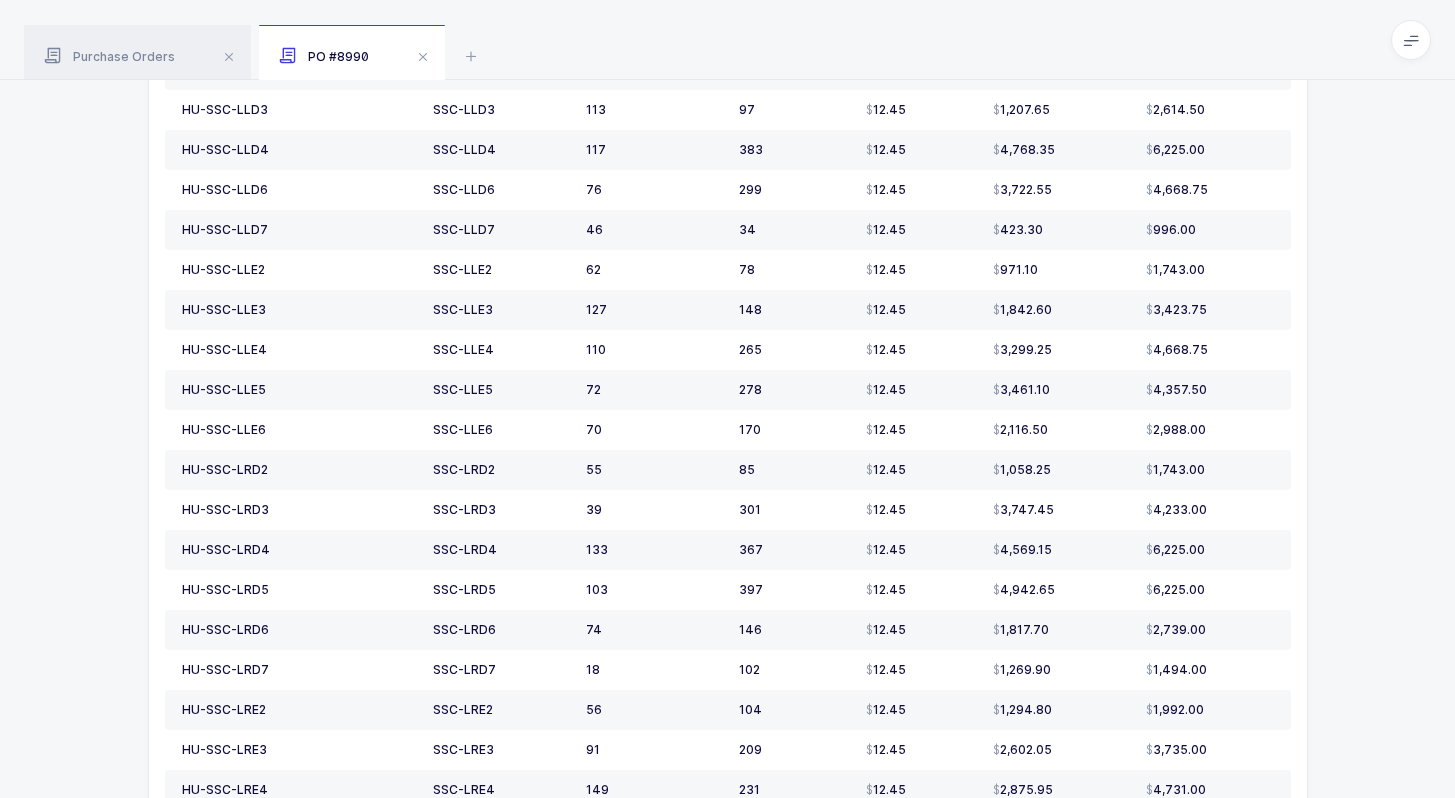 scroll, scrollTop: 0, scrollLeft: 0, axis: both 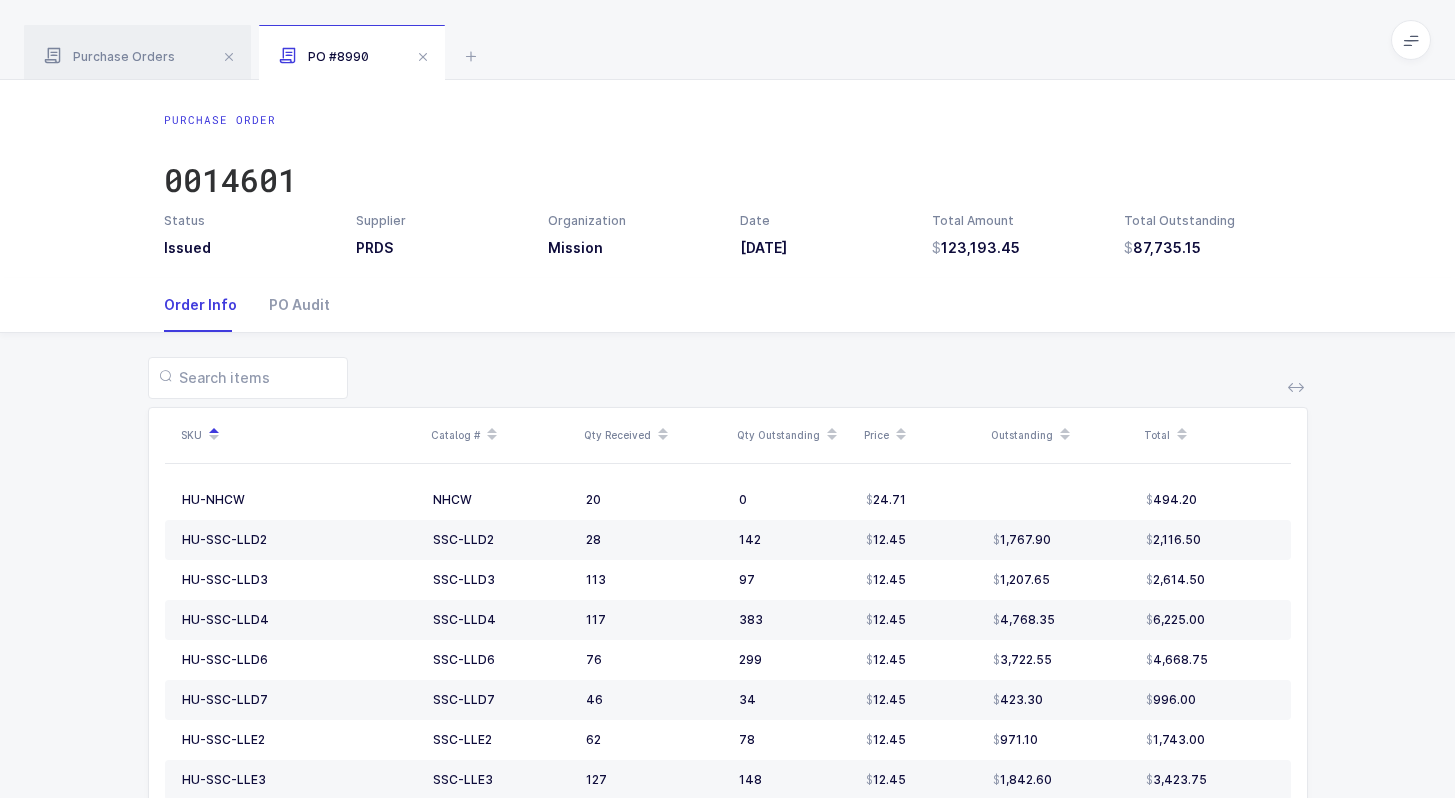 click at bounding box center [1065, 440] 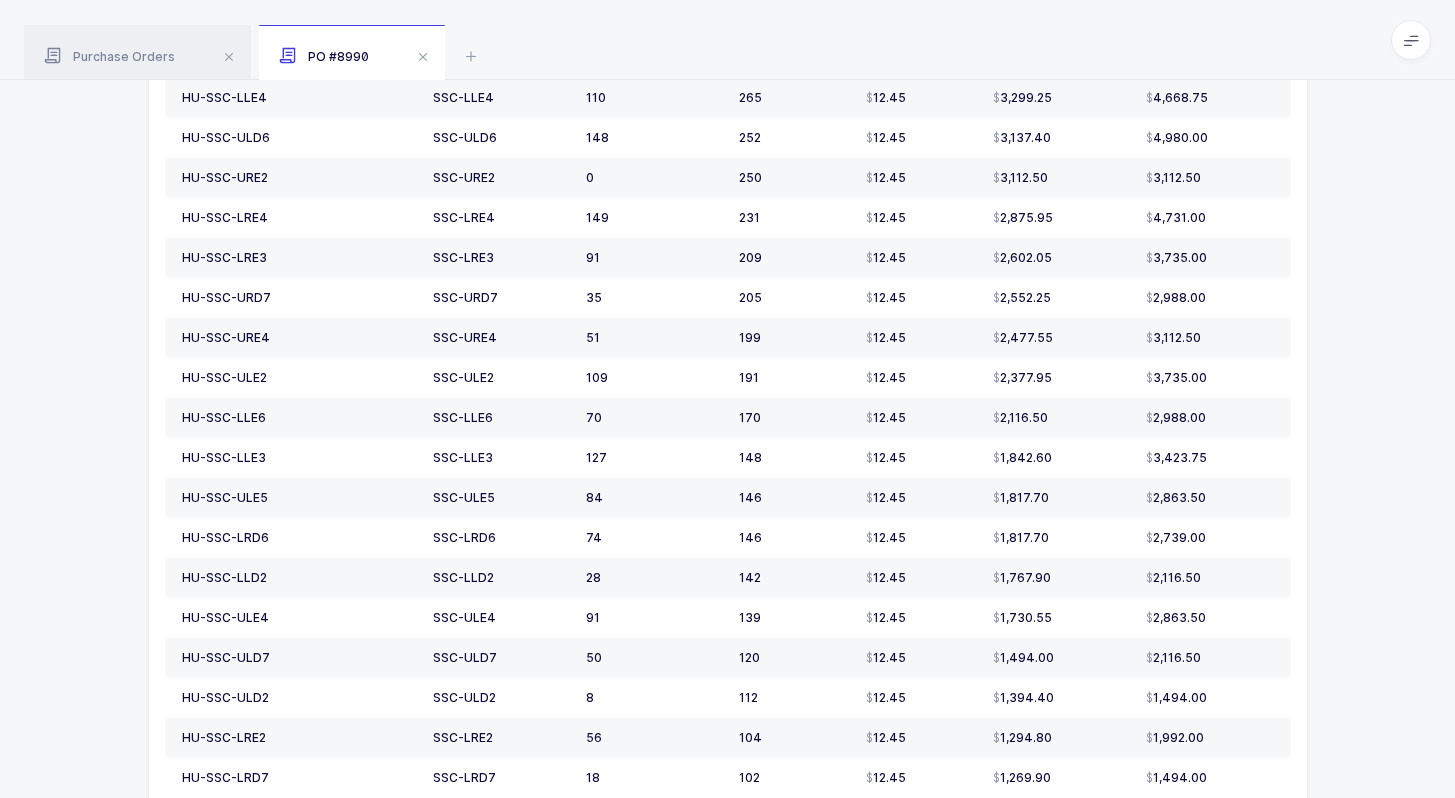 scroll, scrollTop: 0, scrollLeft: 0, axis: both 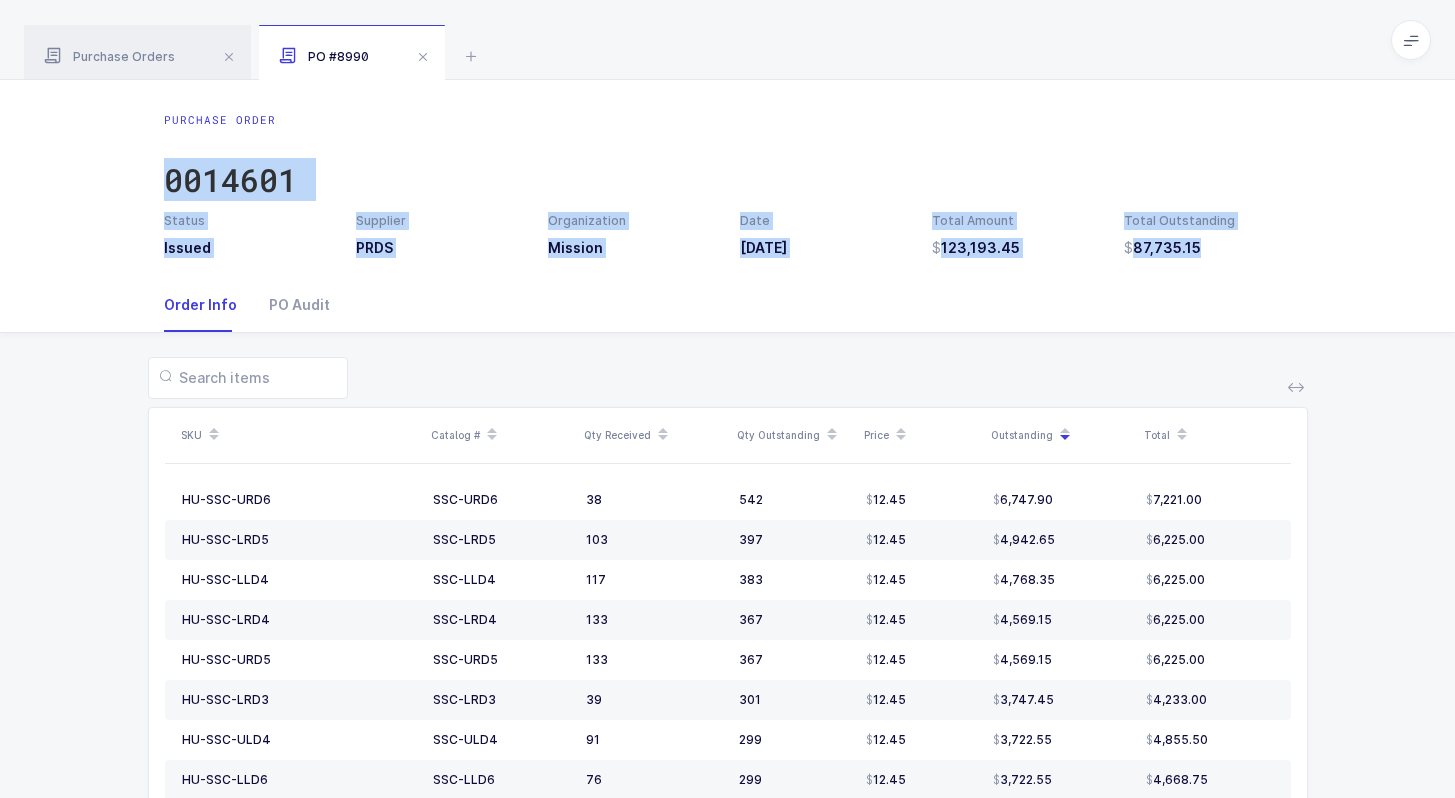 drag, startPoint x: 1242, startPoint y: 269, endPoint x: 1215, endPoint y: 157, distance: 115.2085 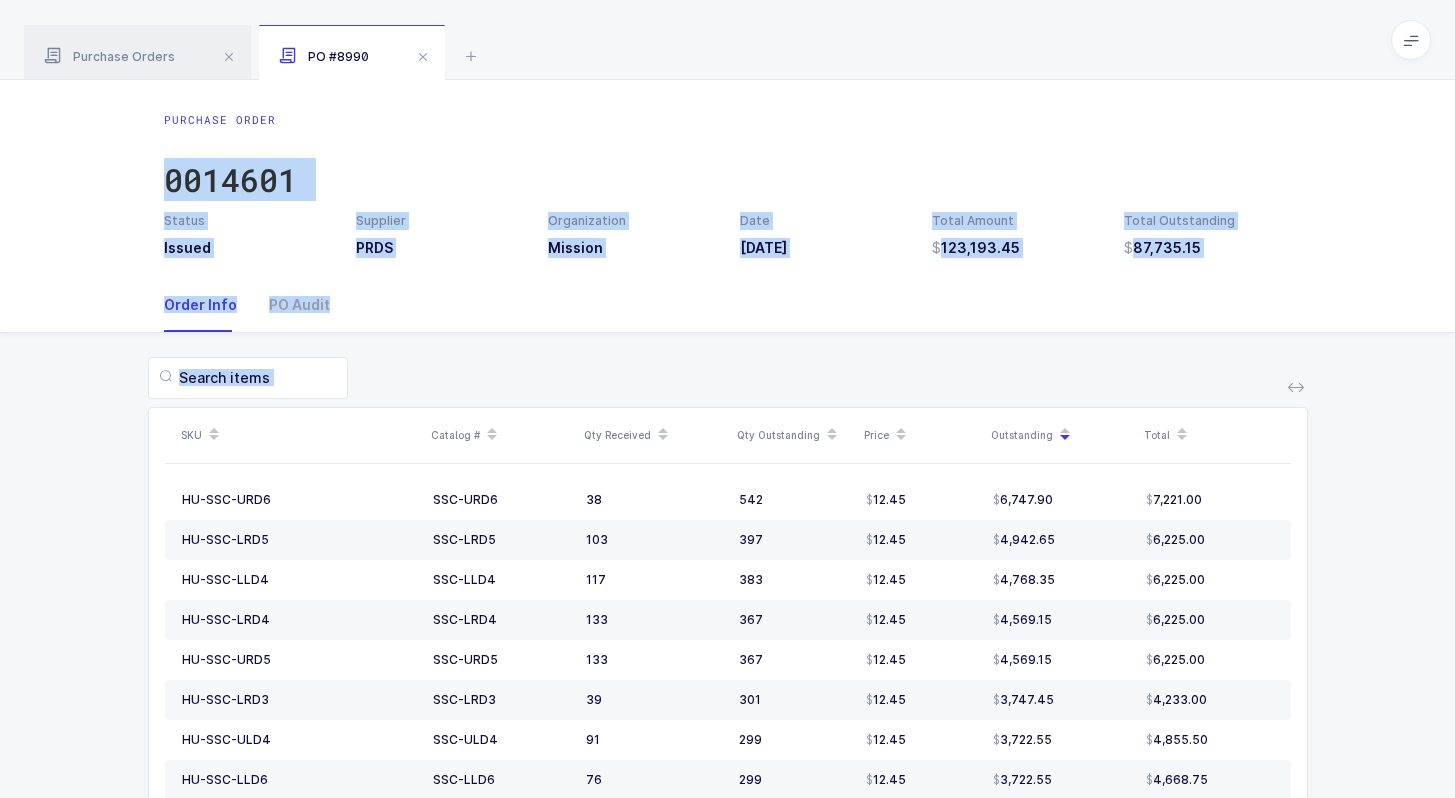 drag, startPoint x: 1215, startPoint y: 157, endPoint x: 1336, endPoint y: 499, distance: 362.77405 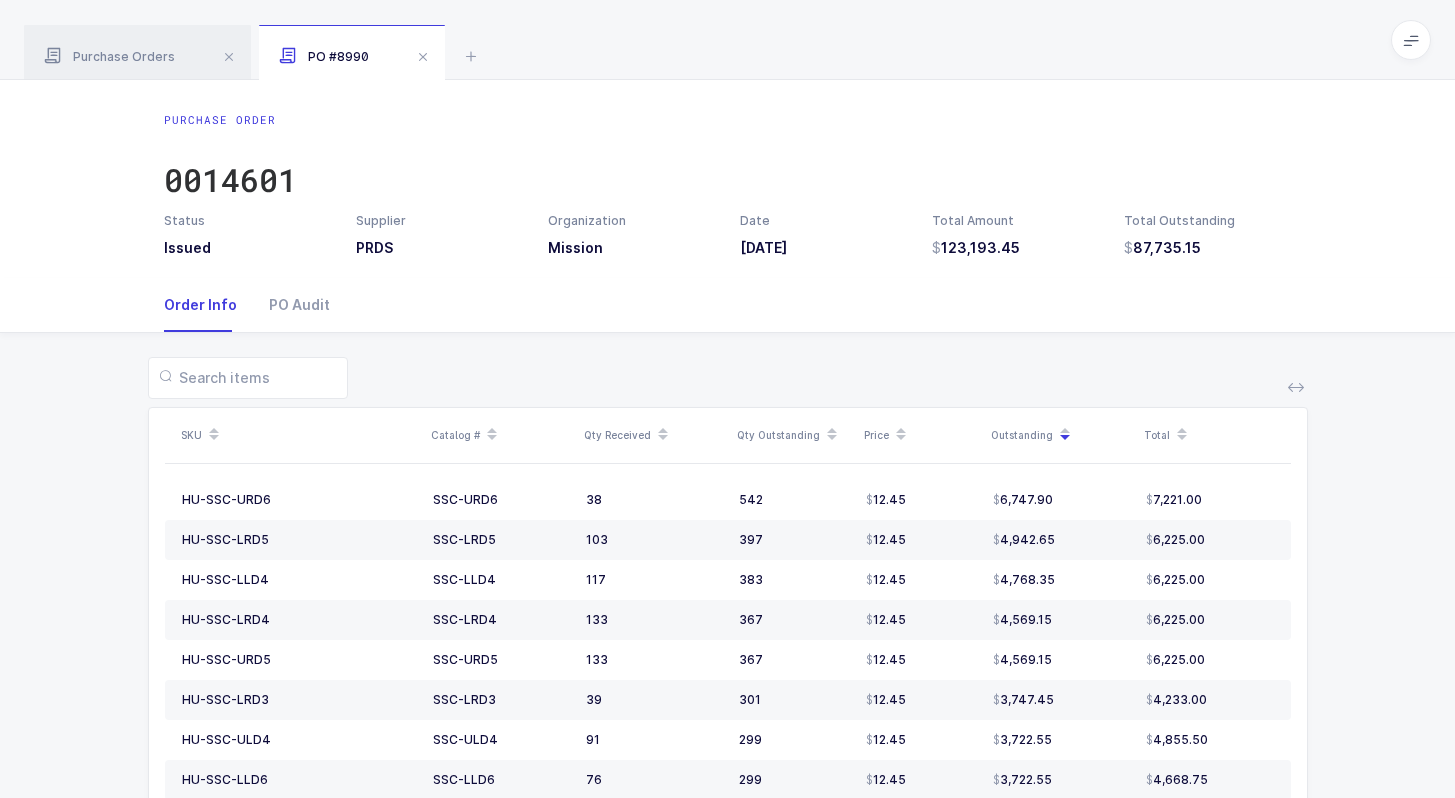 click on "SKU Catalog # Qty Received Qty Outstanding Price Outstanding Total HU-SSC-URD6 SSC-URD6 38 542 12.45 6,747.90 7,221.00 HU-SSC-LRD5 SSC-LRD5 103 397 12.45 4,942.65 6,225.00 HU-SSC-LLD4 SSC-LLD4 117 383 12.45 4,768.35 6,225.00 HU-SSC-LRD4 SSC-LRD4 133 367 12.45 4,569.15 6,225.00 HU-SSC-URD5 SSC-URD5 133 367 12.45 4,569.15 6,225.00 HU-SSC-LRD3 SSC-LRD3 39 301 12.45 3,747.45 4,233.00 HU-SSC-ULD4 SSC-ULD4 91 299 12.45 3,722.55 4,855.50 HU-SSC-LLD6 SSC-LLD6 76 299 12.45 3,722.55 4,668.75 HU-SSC-LLE5 SSC-LLE5 72 278 12.45 3,461.10 4,357.50 HU-SSC-LLE4 SSC-LLE4 110 265 12.45 3,299.25 4,668.75 HU-SSC-ULD6 SSC-ULD6 148 252 12.45 3,137.40 4,980.00 HU-SSC-URE2 SSC-URE2 0 250 12.45 3,112.50 3,112.50 HU-SSC-LRE4 SSC-LRE4 149 231 12.45 2,875.95 4,731.00 HU-SSC-LRE3 SSC-LRE3 91 209 12.45 2,602.05 3,735.00 HU-SSC-URD7 SSC-URD7 35 205 12.45 2,552.25 2,988.00 HU-SSC-URE4 SSC-URE4 51 199 12.45 2,477.55 3,112.50 HU-SSC-ULE2 SSC-ULE2 109 191 12.45 2,377.95 3,735.00 HU-SSC-LLE6 SSC-LLE6 70 170 12.45 2,116.50 127 8" at bounding box center [727, 1219] 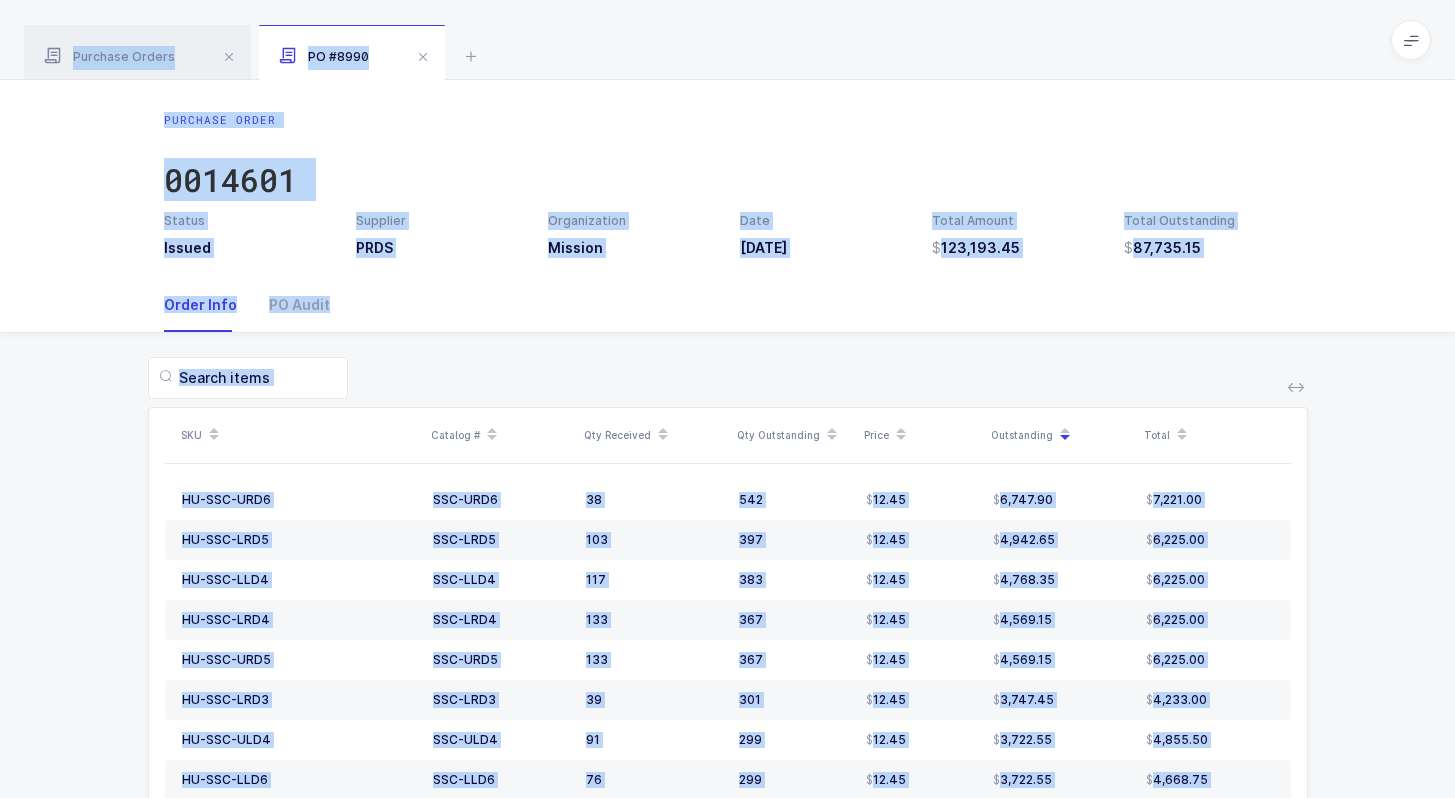 drag, startPoint x: 1337, startPoint y: 502, endPoint x: 1308, endPoint y: 17, distance: 485.86624 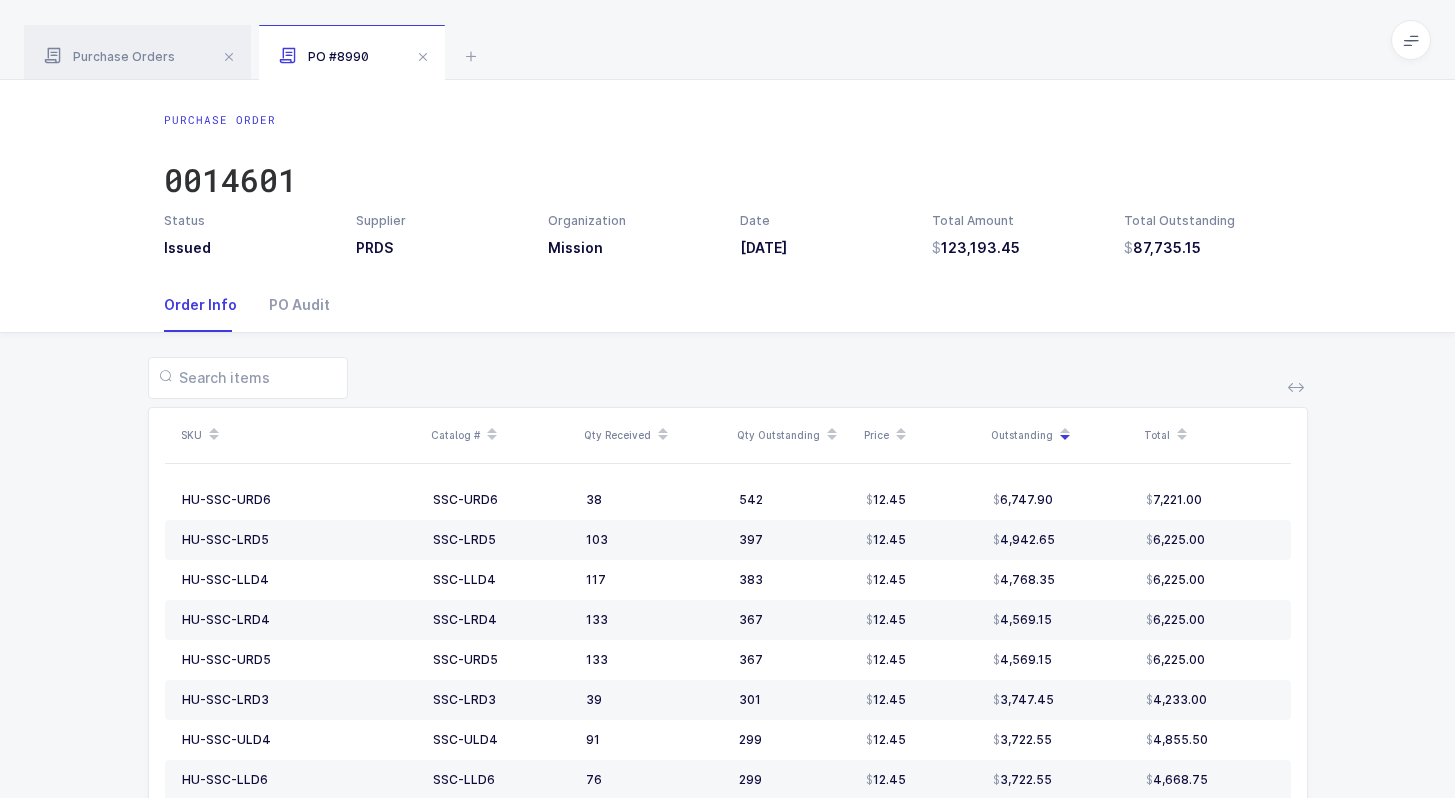 click on "Purchase Orders
PO #8990" at bounding box center [727, 40] 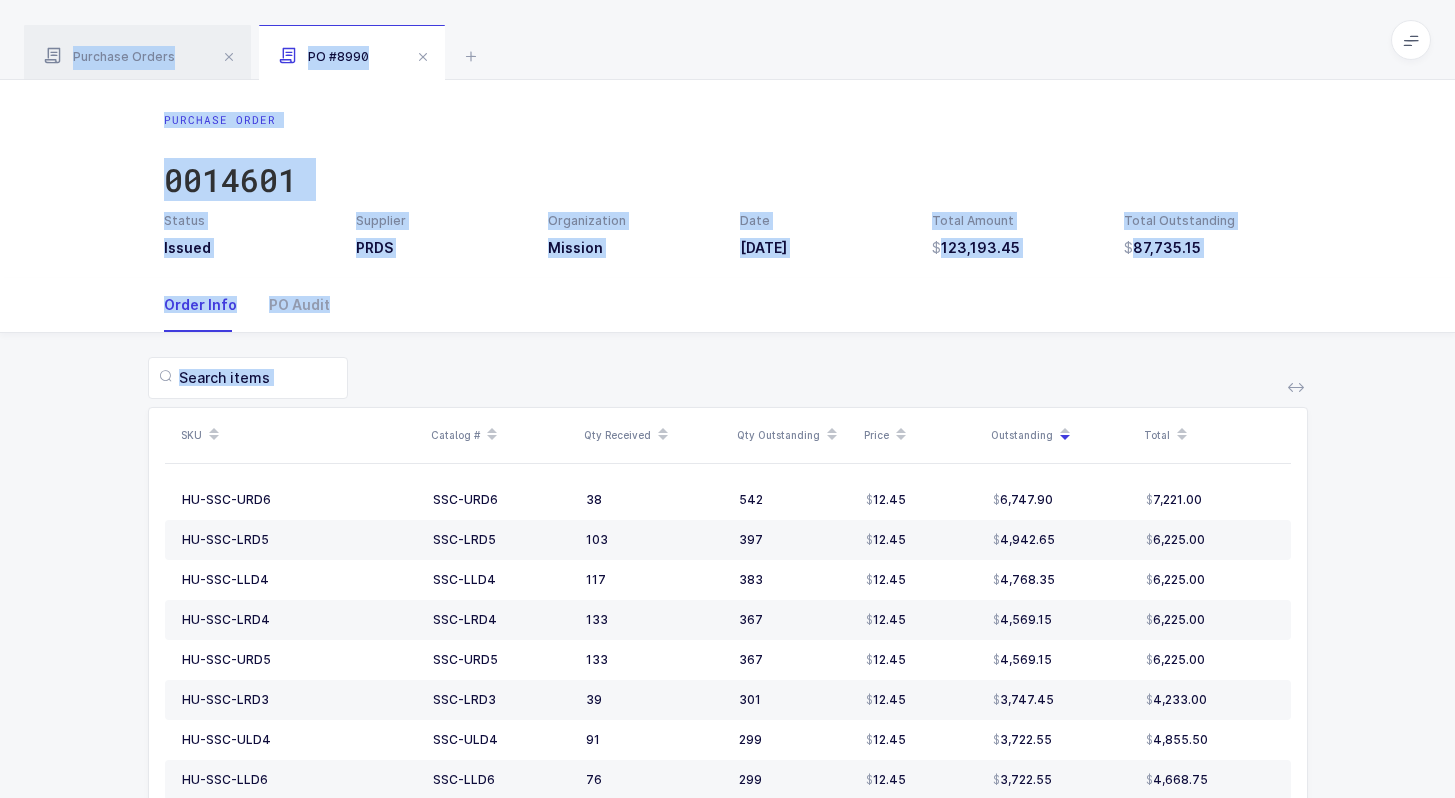drag, startPoint x: 1308, startPoint y: 17, endPoint x: 1306, endPoint y: 458, distance: 441.00455 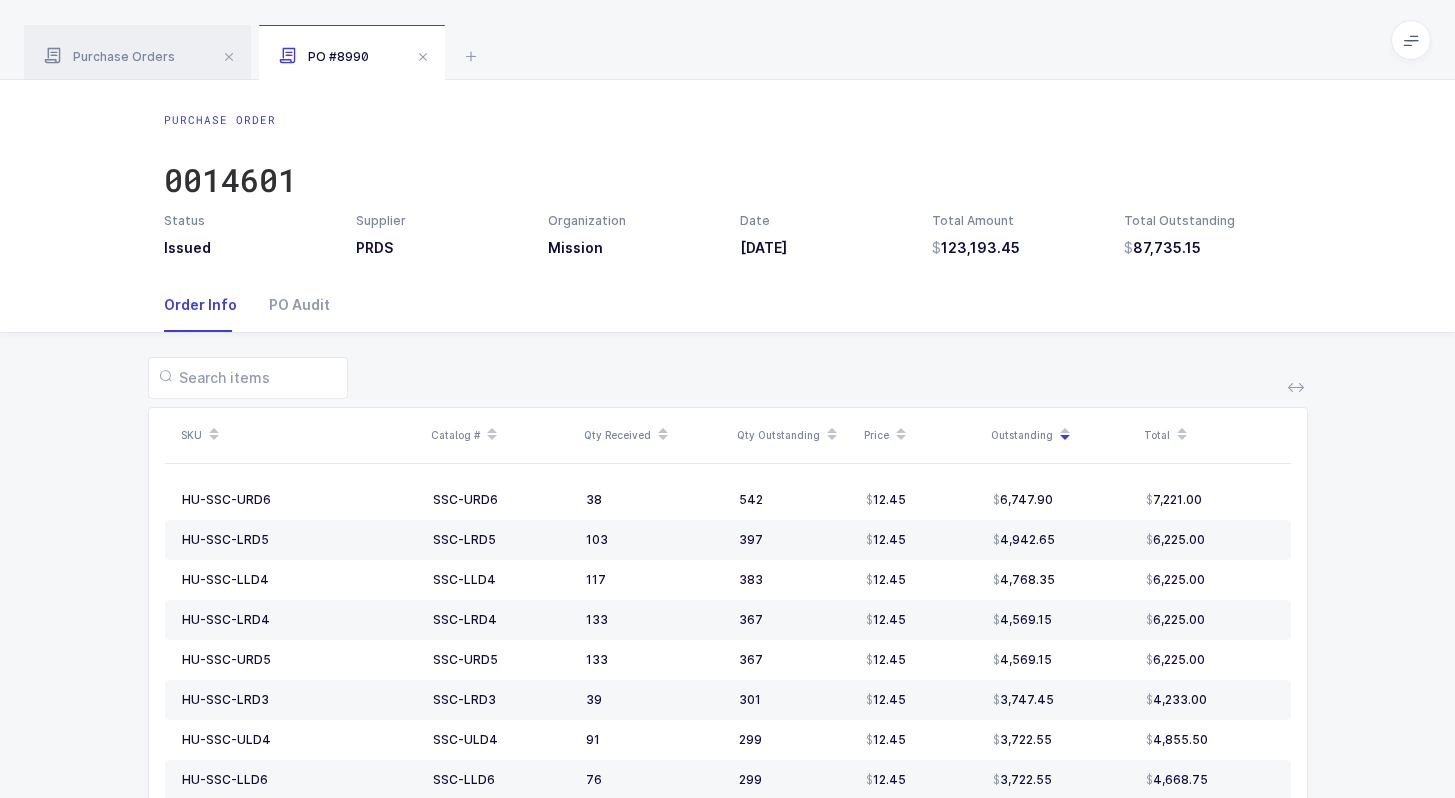 click on "SKU Catalog # Qty Received Qty Outstanding Price Outstanding Total HU-SSC-URD6 SSC-URD6 38 542 12.45 6,747.90 7,221.00 HU-SSC-LRD5 SSC-LRD5 103 397 12.45 4,942.65 6,225.00 HU-SSC-LLD4 SSC-LLD4 117 383 12.45 4,768.35 6,225.00 HU-SSC-LRD4 SSC-LRD4 133 367 12.45 4,569.15 6,225.00 HU-SSC-URD5 SSC-URD5 133 367 12.45 4,569.15 6,225.00 HU-SSC-LRD3 SSC-LRD3 39 301 12.45 3,747.45 4,233.00 HU-SSC-ULD4 SSC-ULD4 91 299 12.45 3,722.55 4,855.50 HU-SSC-LLD6 SSC-LLD6 76 299 12.45 3,722.55 4,668.75 HU-SSC-LLE5 SSC-LLE5 72 278 12.45 3,461.10 4,357.50 HU-SSC-LLE4 SSC-LLE4 110 265 12.45 3,299.25 4,668.75 HU-SSC-ULD6 SSC-ULD6 148 252 12.45 3,137.40 4,980.00 HU-SSC-URE2 SSC-URE2 0 250 12.45 3,112.50 3,112.50 HU-SSC-LRE4 SSC-LRE4 149 231 12.45 2,875.95 4,731.00 HU-SSC-LRE3 SSC-LRE3 91 209 12.45 2,602.05 3,735.00 HU-SSC-URD7 SSC-URD7 35 205 12.45 2,552.25 2,988.00 HU-SSC-URE4 SSC-URE4 51 199 12.45 2,477.55 3,112.50 HU-SSC-ULE2 SSC-ULE2 109 191 12.45 2,377.95 3,735.00 HU-SSC-LLE6 SSC-LLE6 70 170 12.45 2,116.50 127 8" at bounding box center [727, 1219] 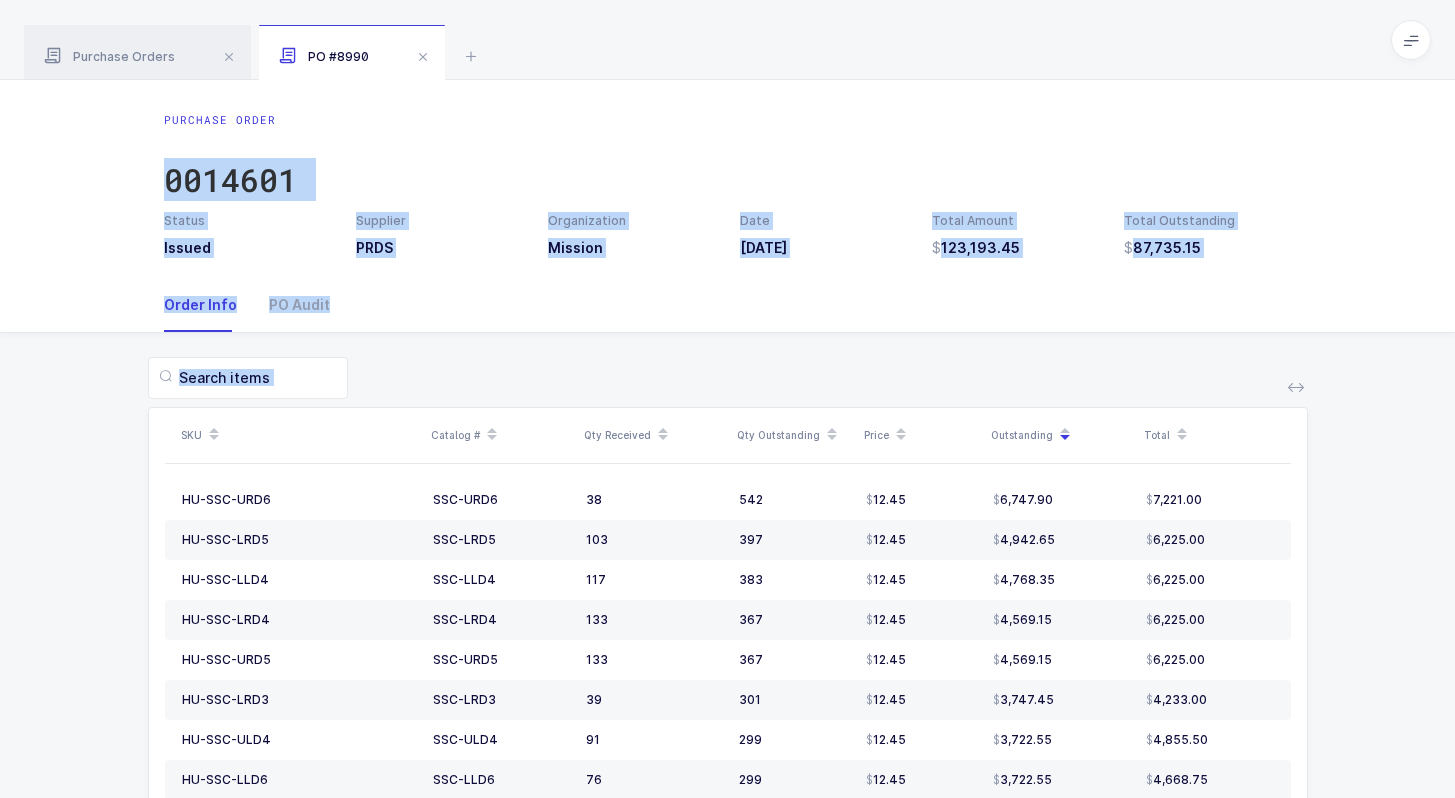 drag, startPoint x: 1381, startPoint y: 591, endPoint x: 1297, endPoint y: 132, distance: 466.623 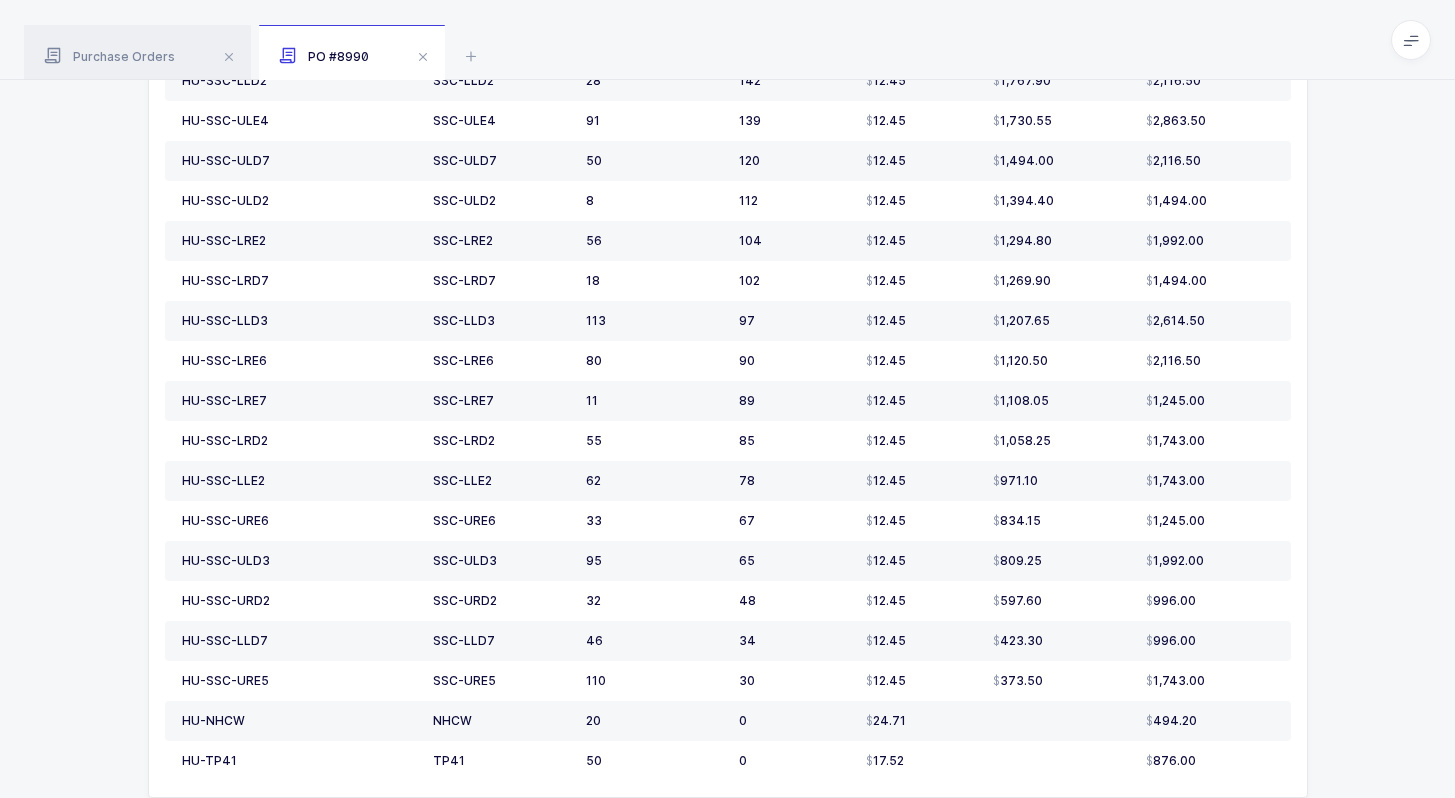 scroll, scrollTop: 1307, scrollLeft: 0, axis: vertical 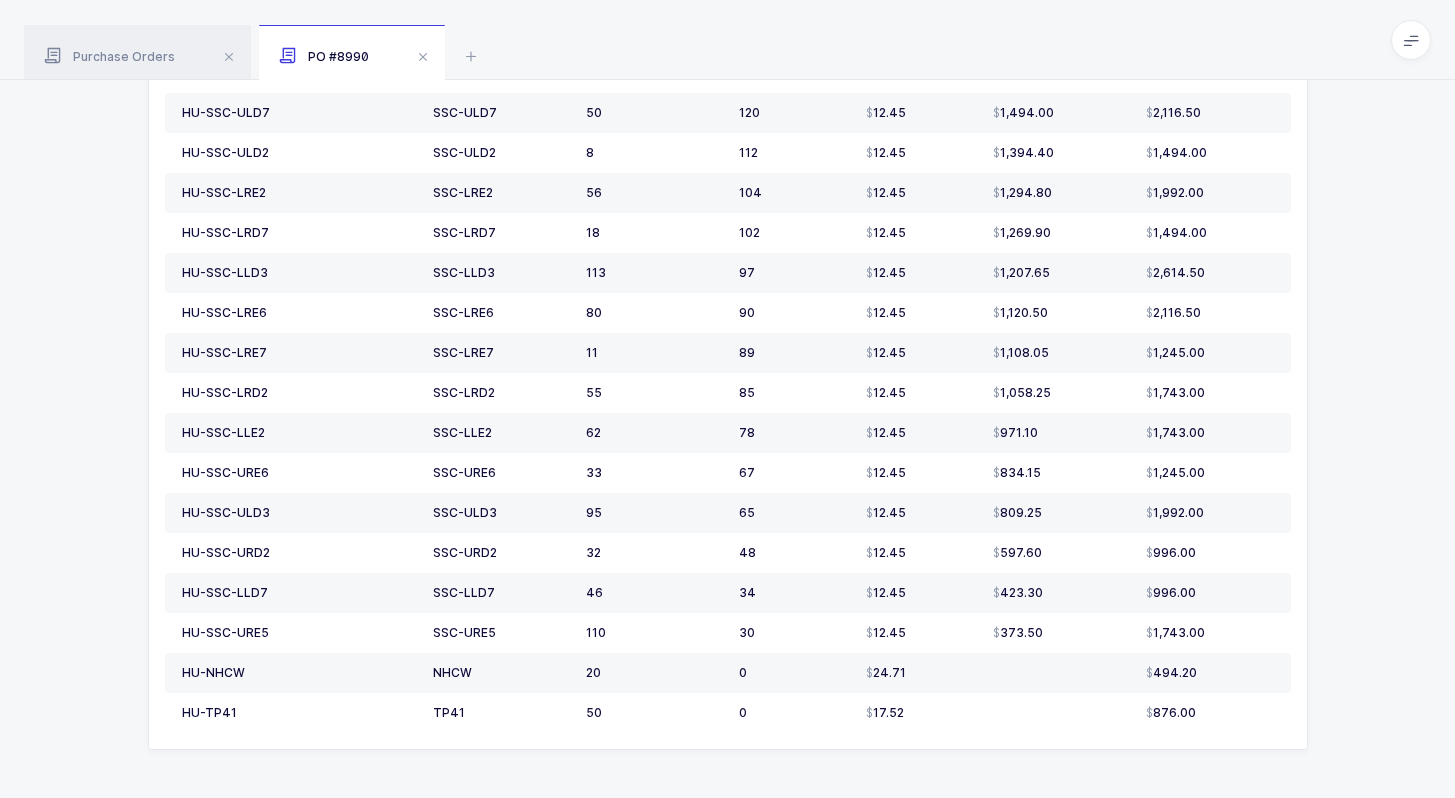 click on "SKU Catalog # Qty Received Qty Outstanding Price Outstanding Total HU-SSC-URD6 SSC-URD6 38 542 12.45 6,747.90 7,221.00 HU-SSC-LRD5 SSC-LRD5 103 397 12.45 4,942.65 6,225.00 HU-SSC-LLD4 SSC-LLD4 117 383 12.45 4,768.35 6,225.00 HU-SSC-LRD4 SSC-LRD4 133 367 12.45 4,569.15 6,225.00 HU-SSC-URD5 SSC-URD5 133 367 12.45 4,569.15 6,225.00 HU-SSC-LRD3 SSC-LRD3 39 301 12.45 3,747.45 4,233.00 HU-SSC-ULD4 SSC-ULD4 91 299 12.45 3,722.55 4,855.50 HU-SSC-LLD6 SSC-LLD6 76 299 12.45 3,722.55 4,668.75 HU-SSC-LLE5 SSC-LLE5 72 278 12.45 3,461.10 4,357.50 HU-SSC-LLE4 SSC-LLE4 110 265 12.45 3,299.25 4,668.75 HU-SSC-ULD6 SSC-ULD6 148 252 12.45 3,137.40 4,980.00 HU-SSC-URE2 SSC-URE2 0 250 12.45 3,112.50 3,112.50 HU-SSC-LRE4 SSC-LRE4 149 231 12.45 2,875.95 4,731.00 HU-SSC-LRE3 SSC-LRE3 91 209 12.45 2,602.05 3,735.00 HU-SSC-URD7 SSC-URD7 35 205 12.45 2,552.25 2,988.00 HU-SSC-URE4 SSC-URE4 51 199 12.45 2,477.55 3,112.50 HU-SSC-ULE2 SSC-ULE2 109 191 12.45 2,377.95 3,735.00 HU-SSC-LLE6 SSC-LLE6 70 170 12.45 2,116.50 127 8" at bounding box center [727, -88] 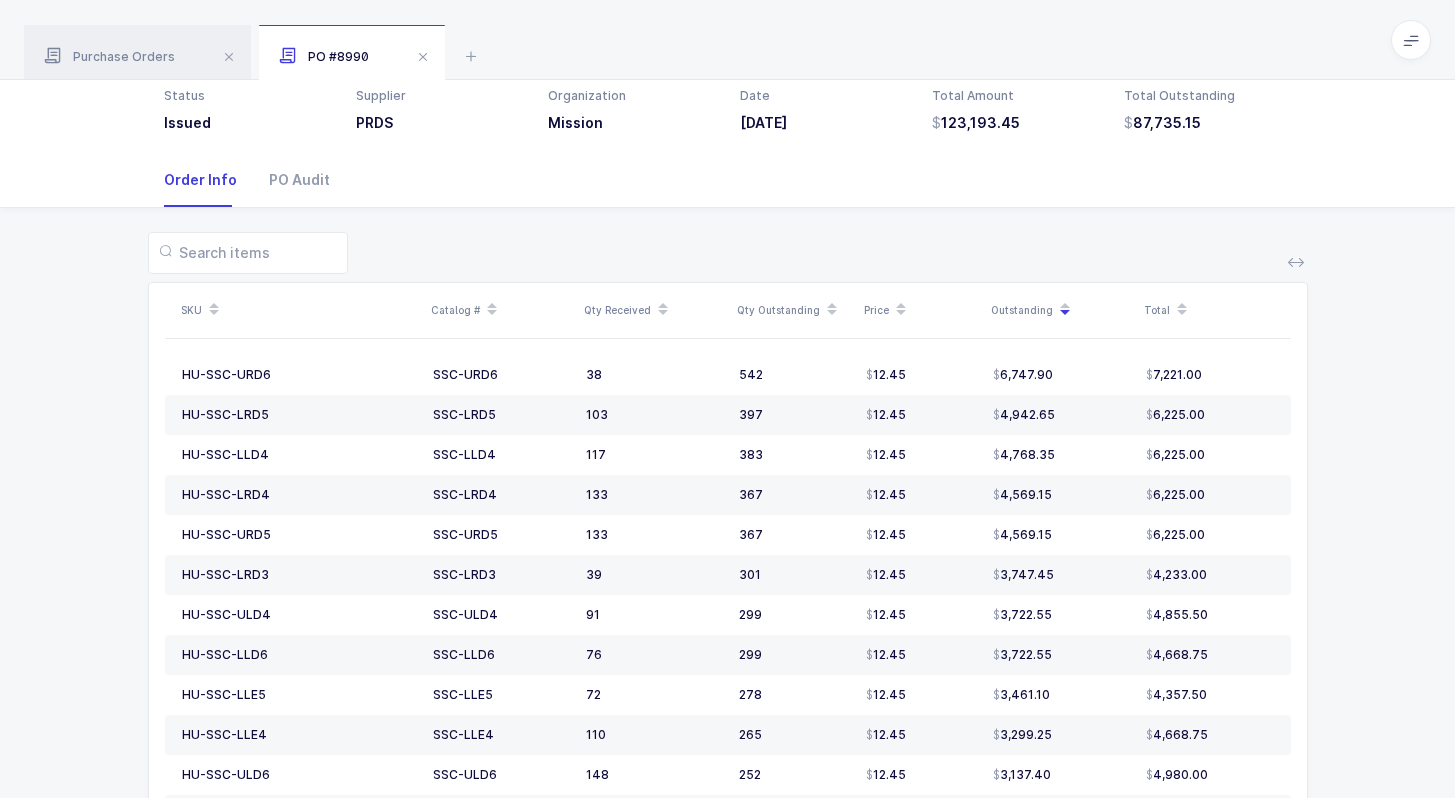 scroll, scrollTop: 126, scrollLeft: 0, axis: vertical 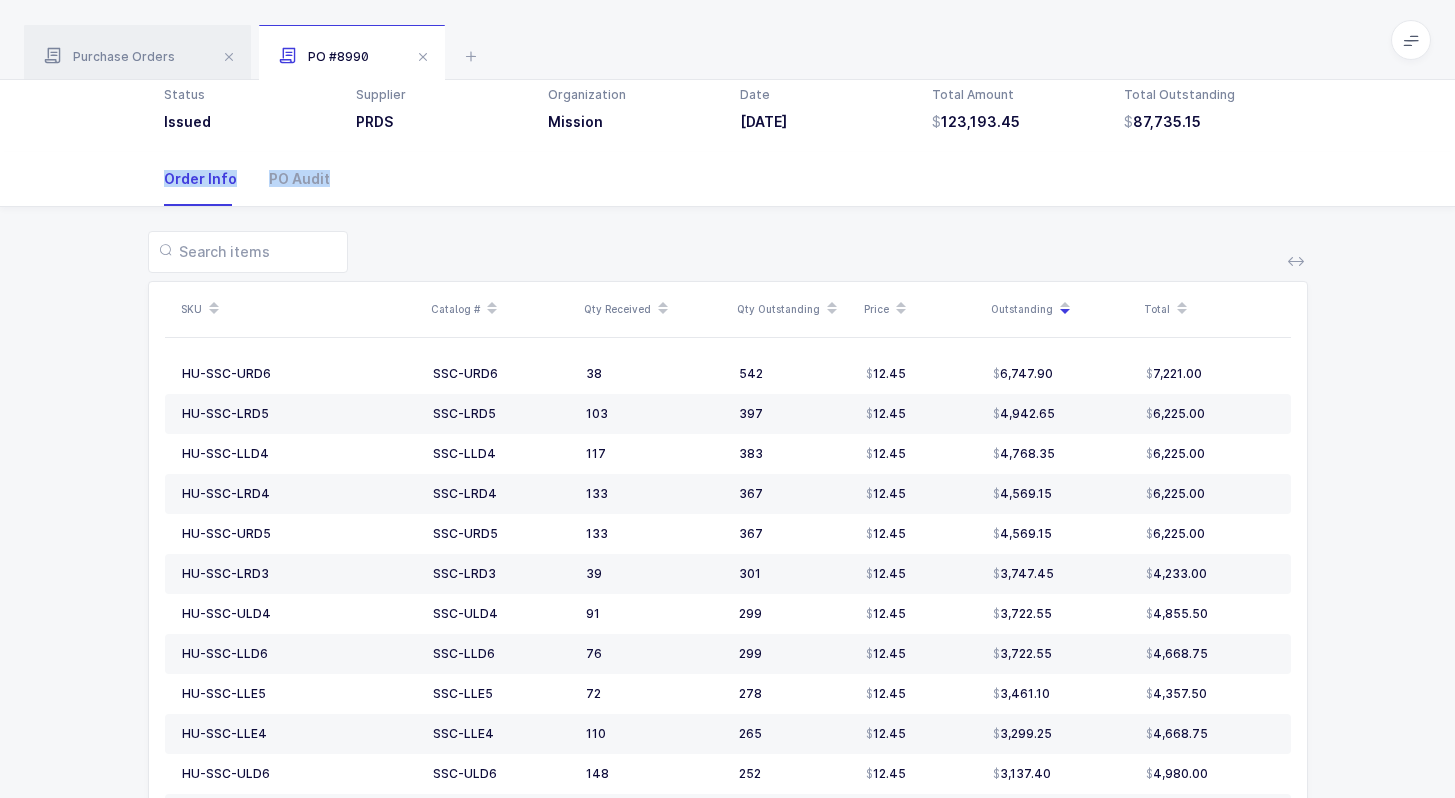 drag, startPoint x: 978, startPoint y: 217, endPoint x: 892, endPoint y: 174, distance: 96.150925 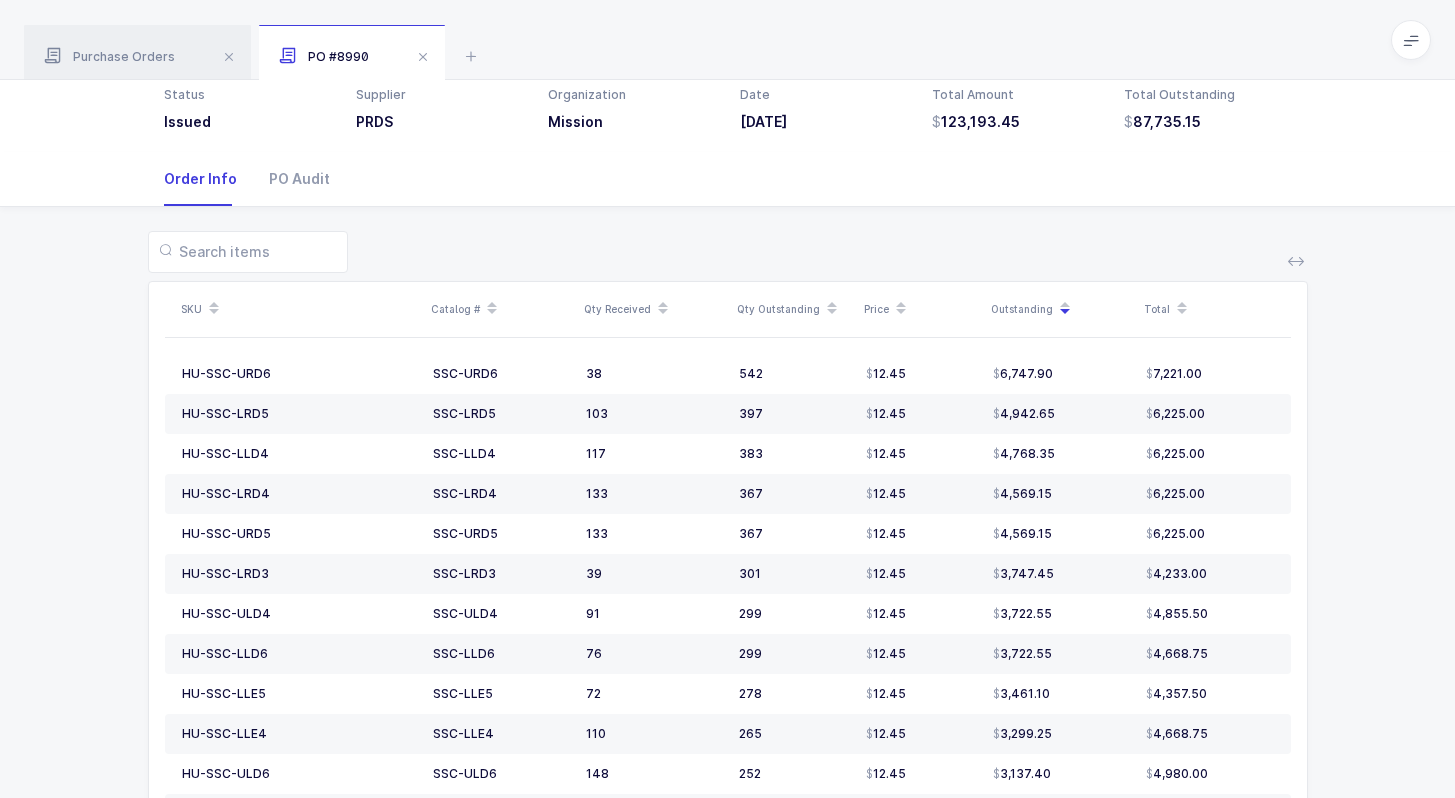 click on "Order Info PO Audit" at bounding box center (728, 179) 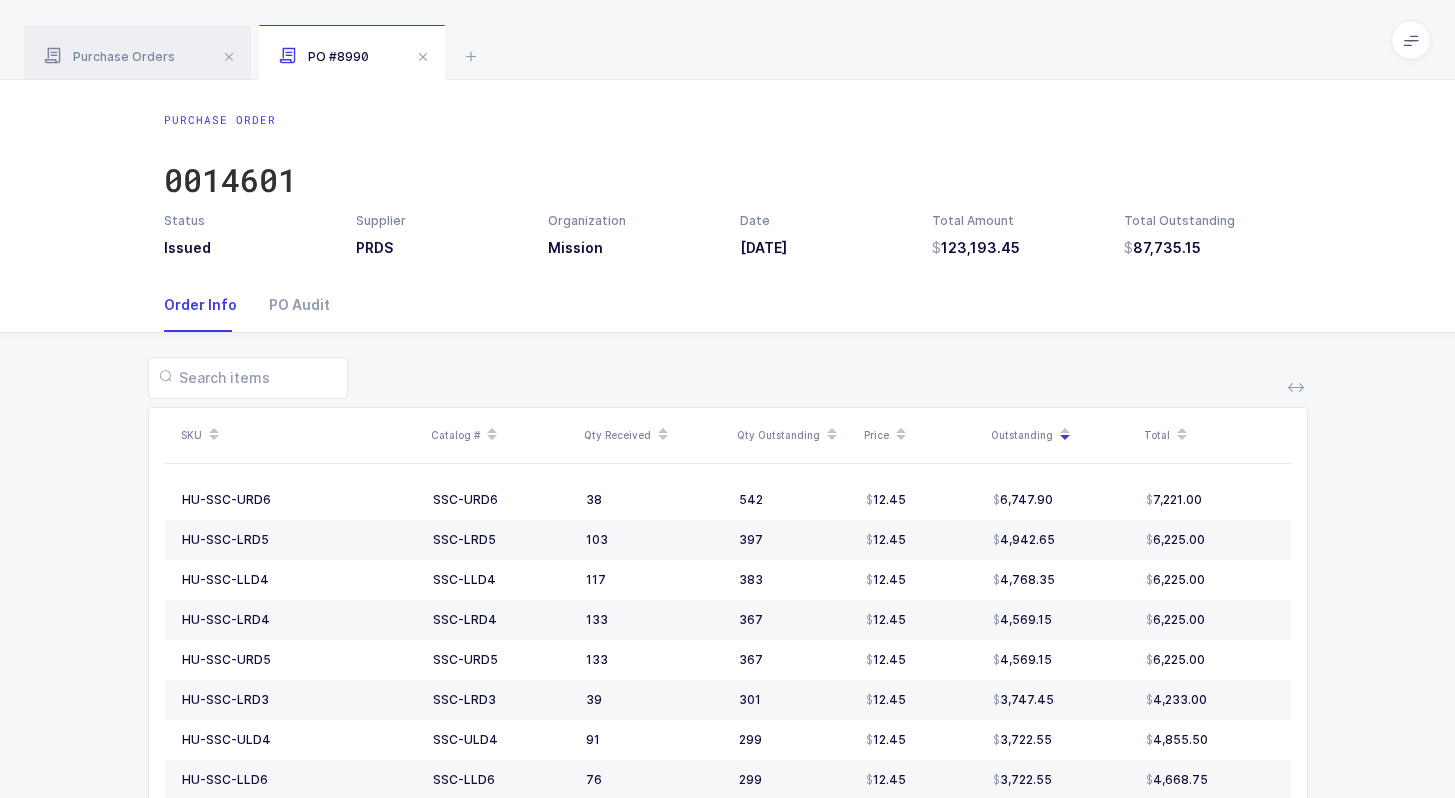 drag, startPoint x: 692, startPoint y: 112, endPoint x: 733, endPoint y: 268, distance: 161.29787 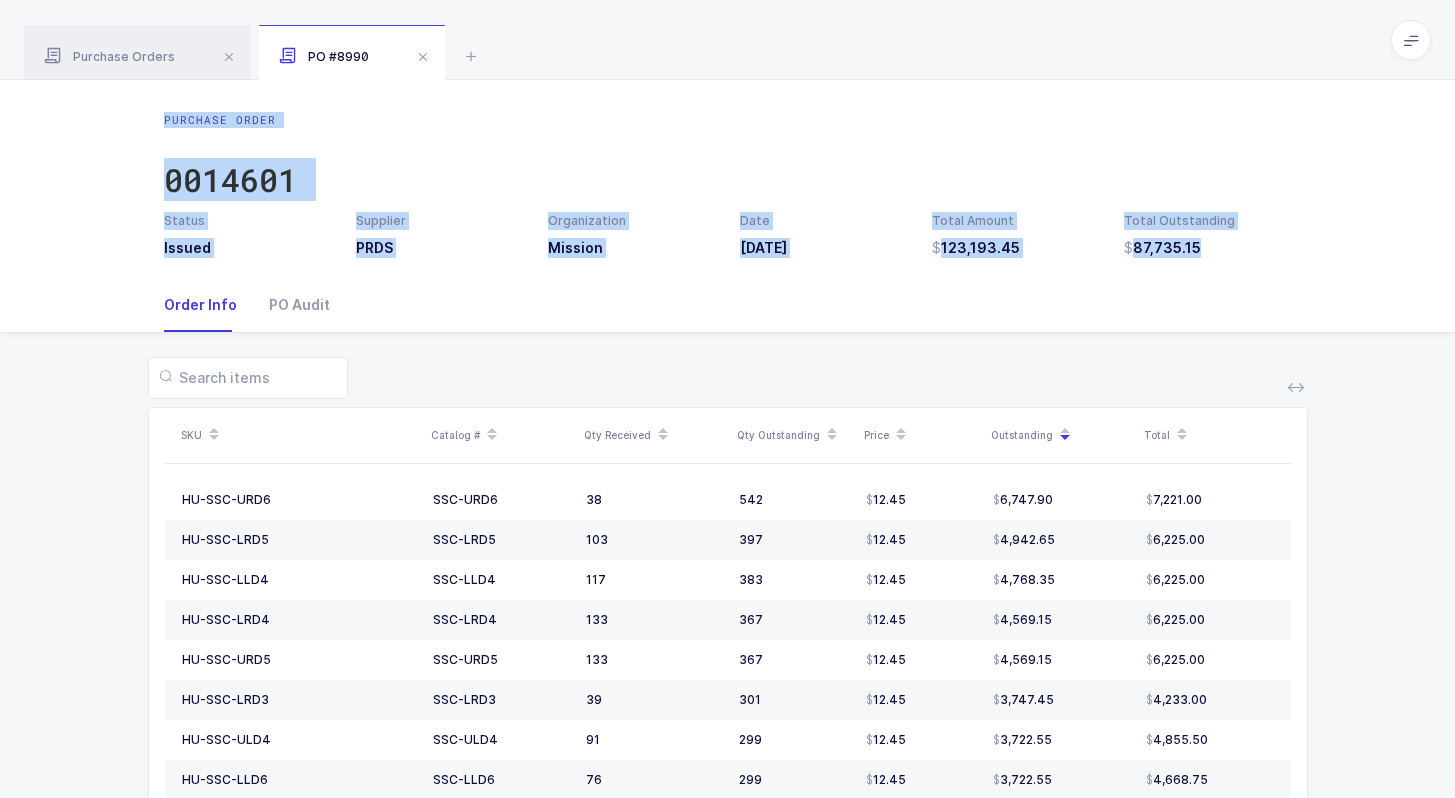 drag, startPoint x: 1240, startPoint y: 253, endPoint x: 1193, endPoint y: 83, distance: 176.37744 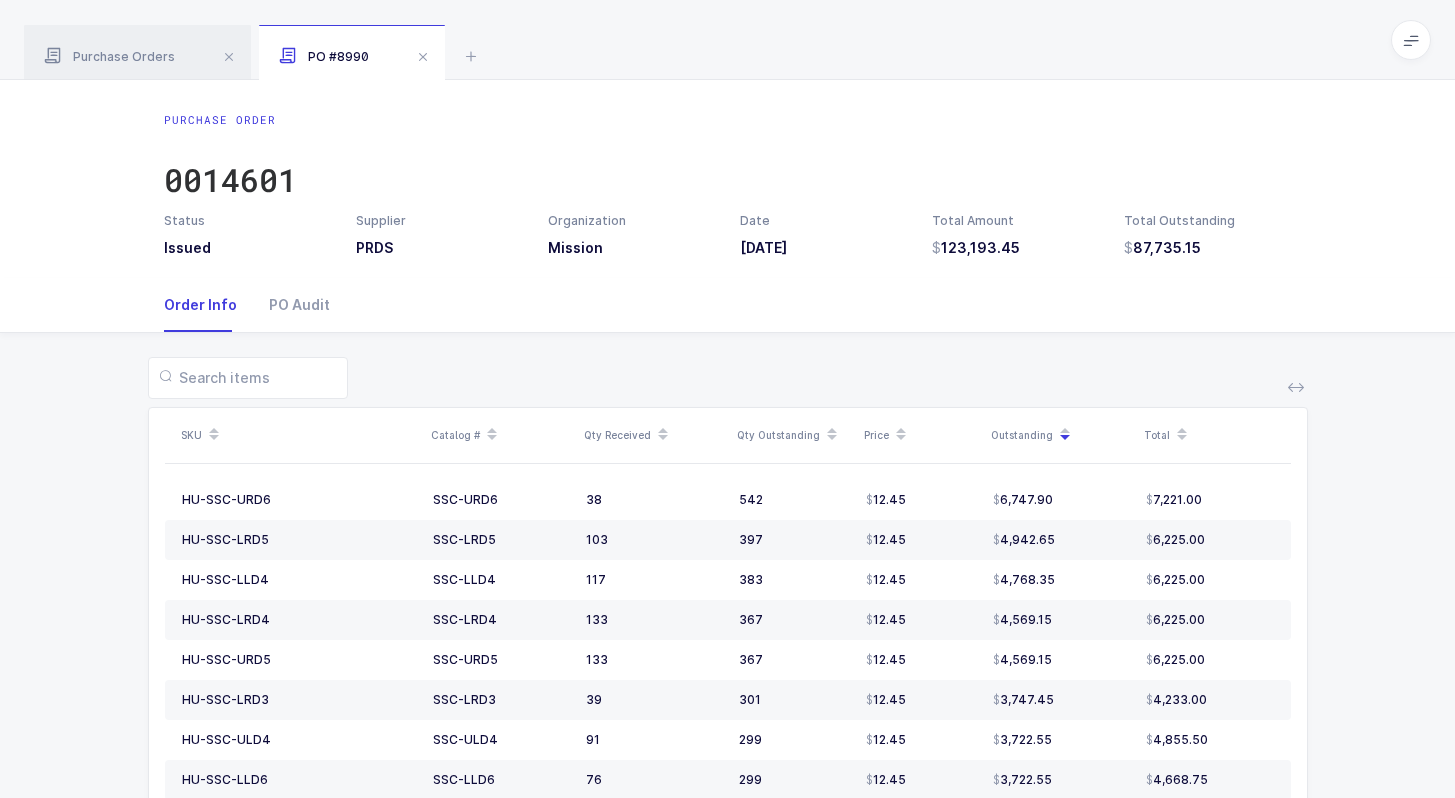 click on "Purchase Orders
PO #8990" at bounding box center [727, 40] 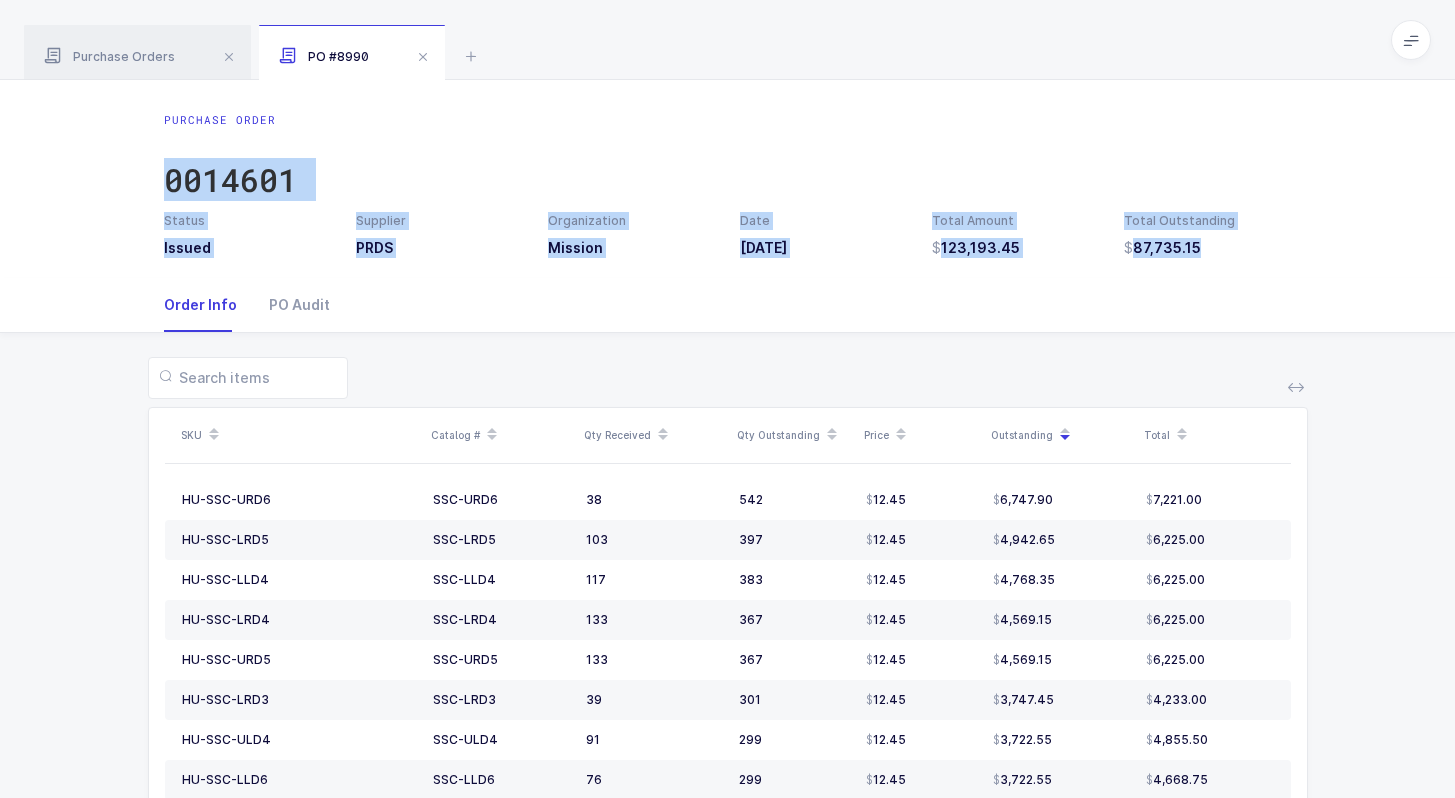 drag, startPoint x: 839, startPoint y: 121, endPoint x: 926, endPoint y: 294, distance: 193.644 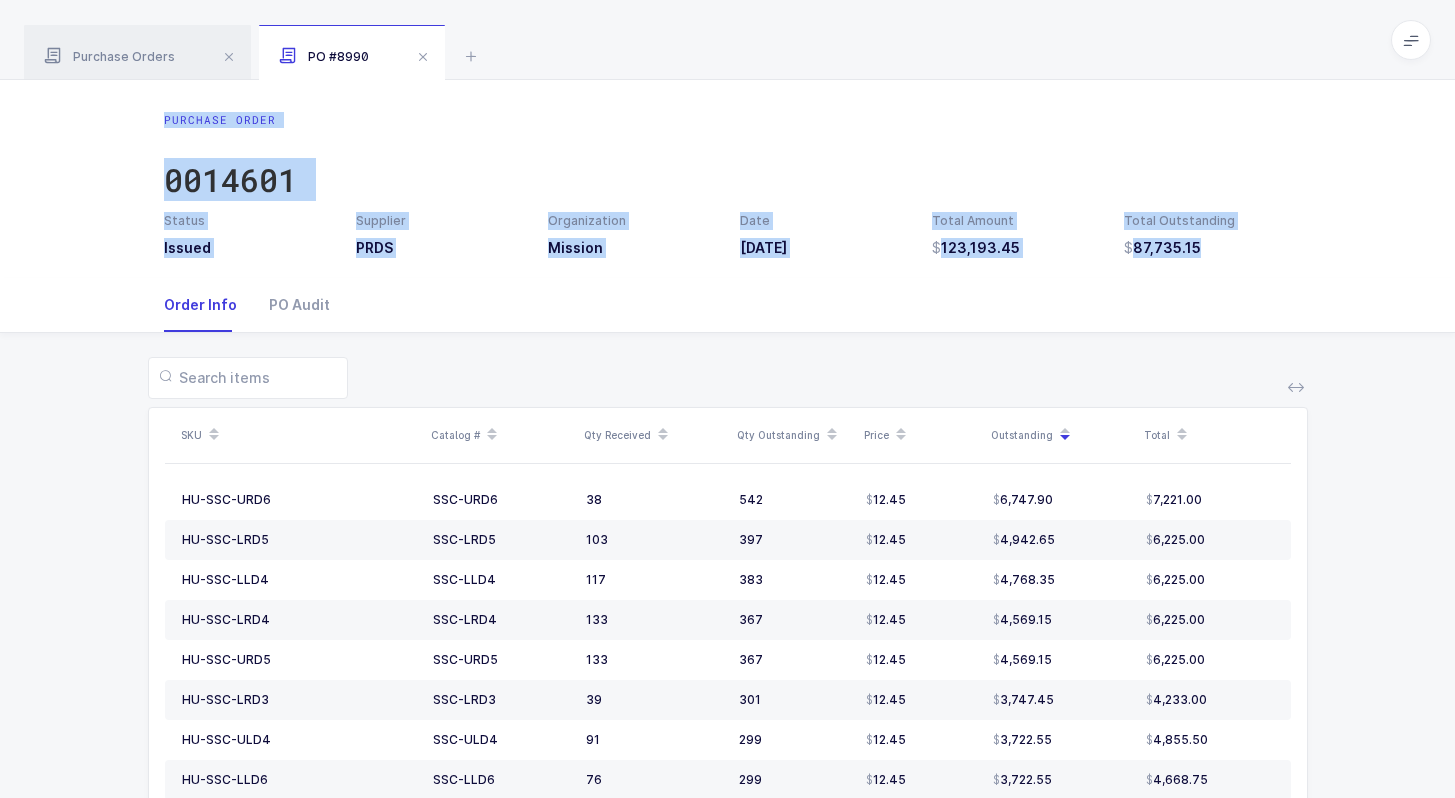 drag, startPoint x: 892, startPoint y: 325, endPoint x: 892, endPoint y: 88, distance: 237 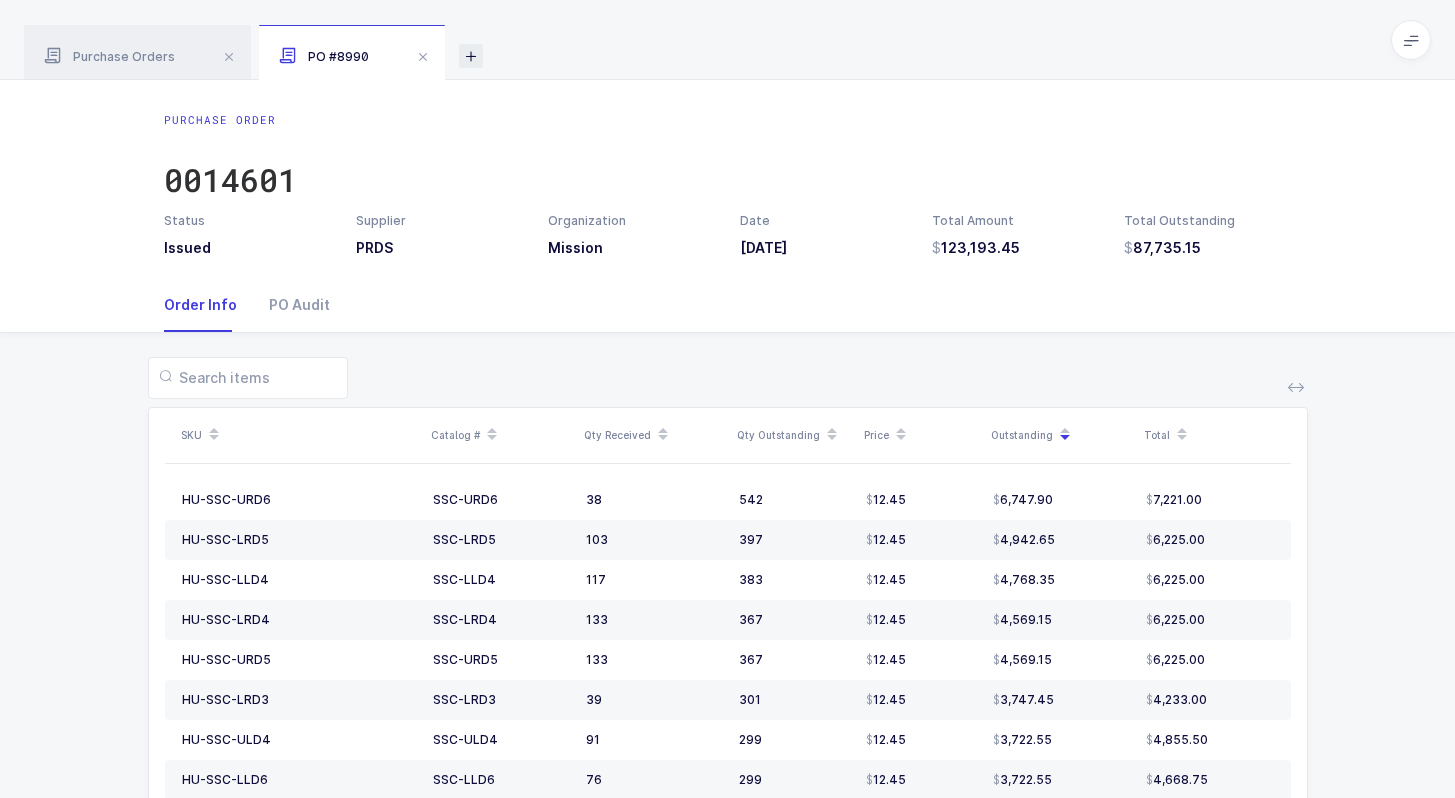 click at bounding box center (471, 56) 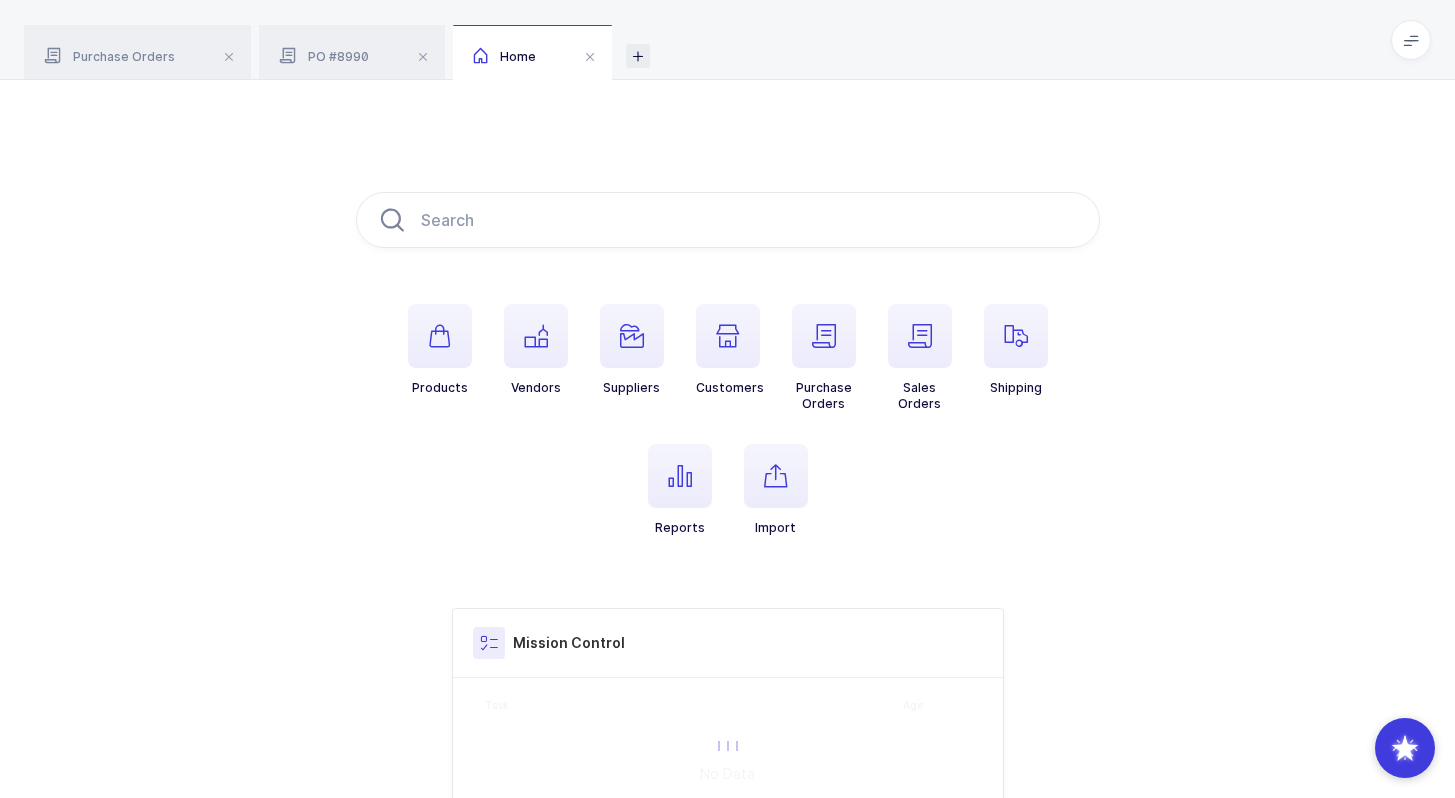 scroll, scrollTop: 0, scrollLeft: 0, axis: both 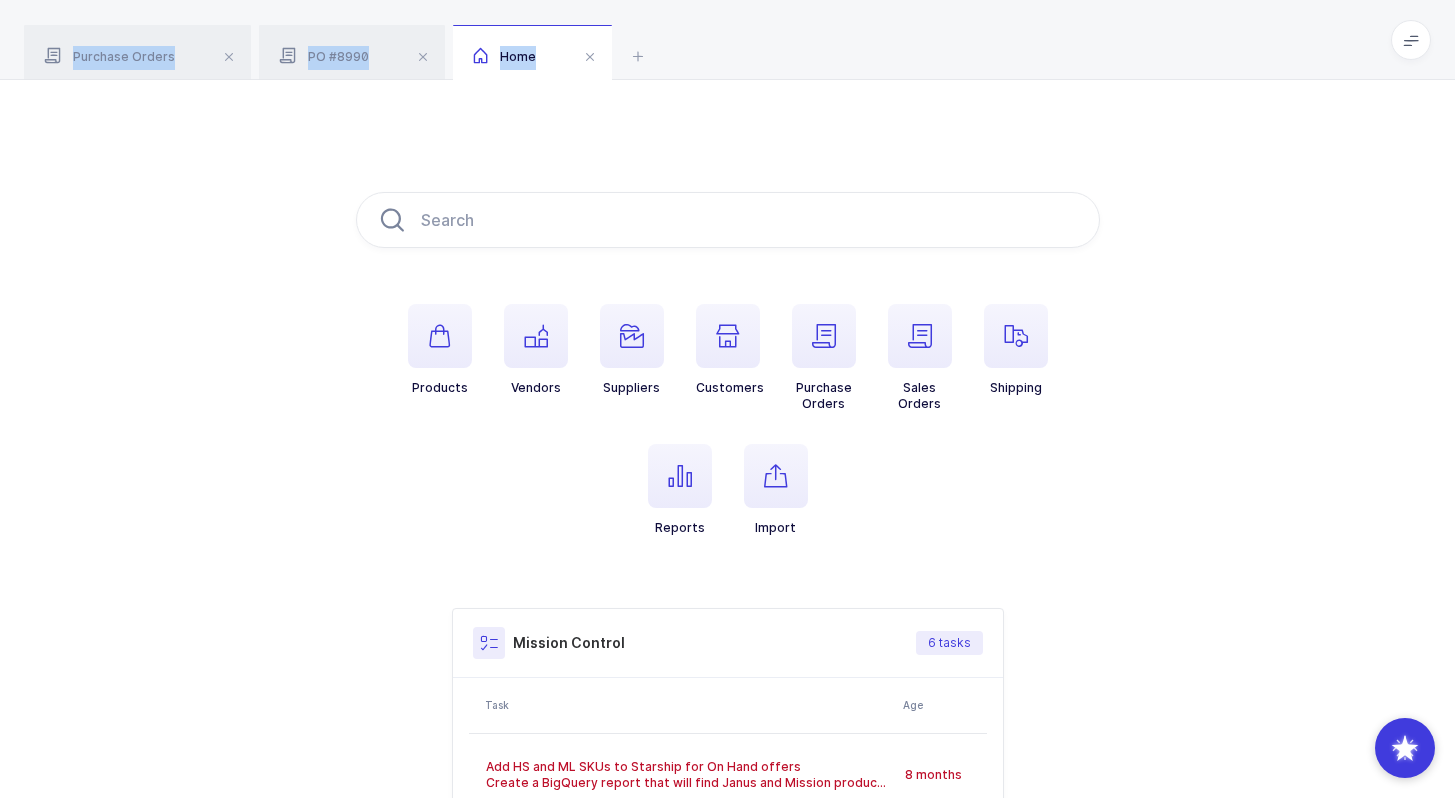 drag, startPoint x: 690, startPoint y: 159, endPoint x: 686, endPoint y: 4, distance: 155.0516 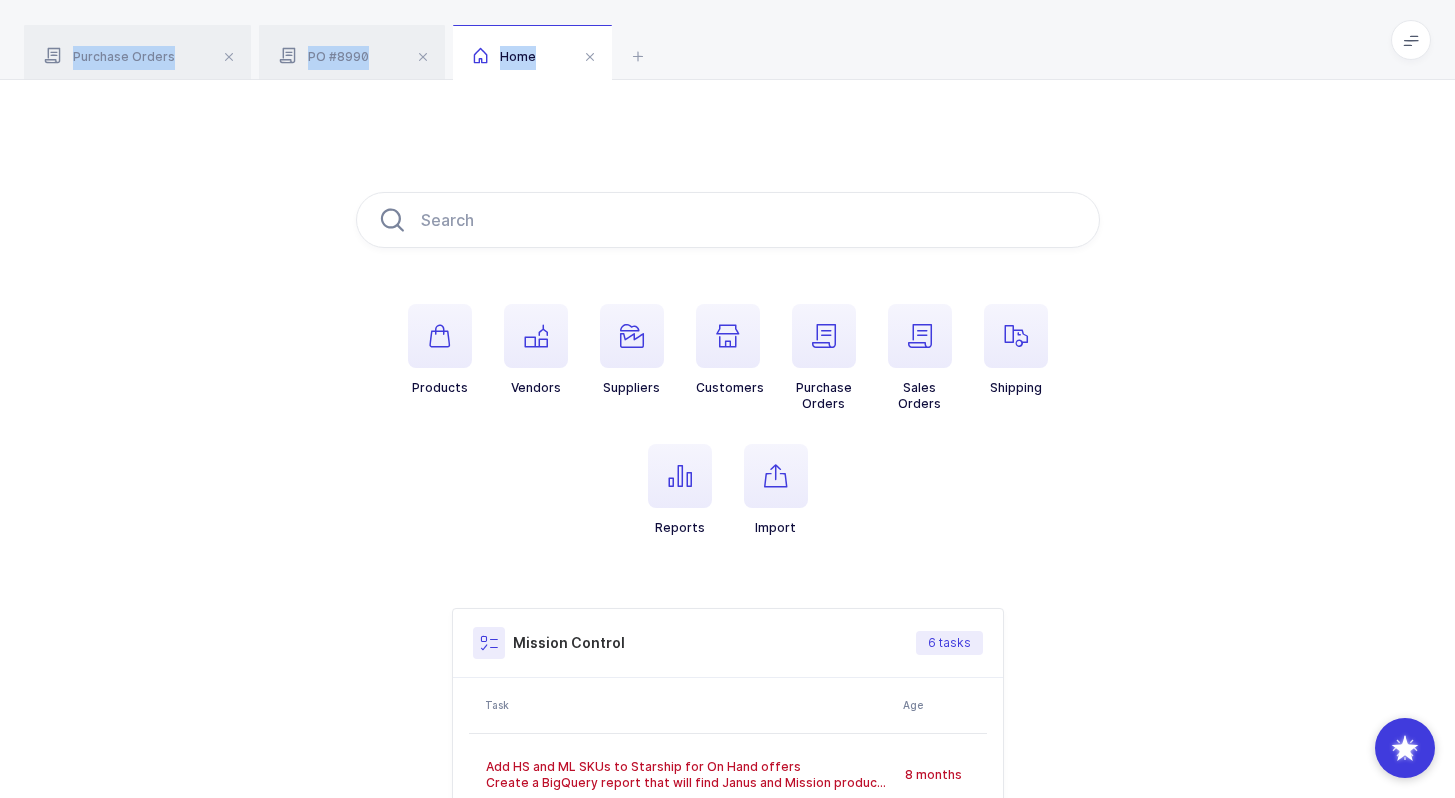 click on "Purchase Orders
PO #8990
Home
hu
Clear all
Completed
Issued
2
Filter
Order # Organization Supplier Vendor(s) Status Total Amount Total Outstanding Date Exp. Delivery Date 0014601 Mission PRDS Hu Friedy
Issued
123,193 87,735
[DATE]
[DATE]
0011003 Blaze Mukita S hu n Cutlery
Completed
89,005
[DATE]
0011002 Blaze C hu baras Enterprises OU [PERSON_NAME]
Completed
29,447
[DATE]
0010848 Blaze Grupo [PERSON_NAME] nter
Completed
37,884
[DATE]
0010852 Blaze Grupo [PERSON_NAME] nter
Completed
117,319 14,393" at bounding box center [727, 589] 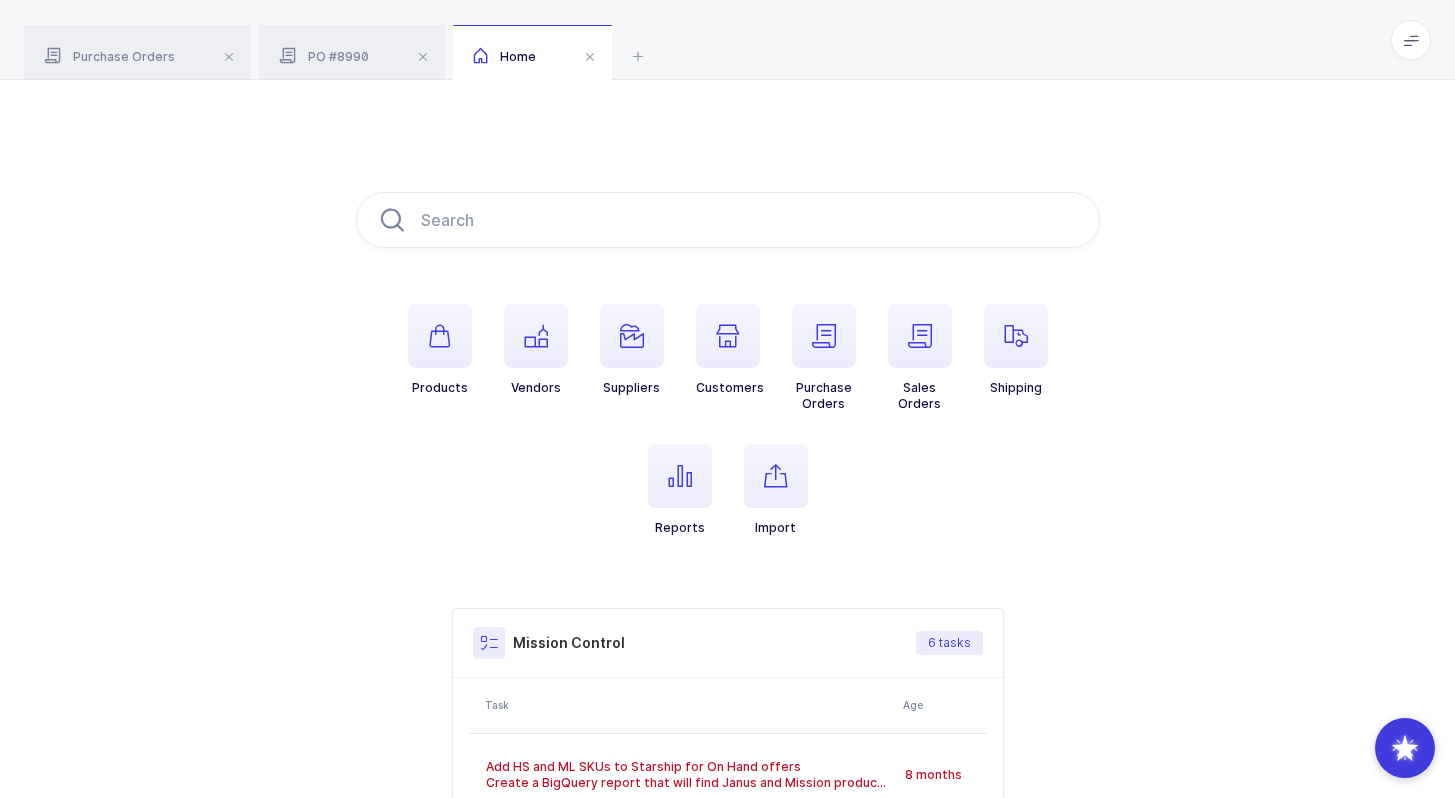 click on "Purchase Orders
PO #8990
Home" at bounding box center [727, 40] 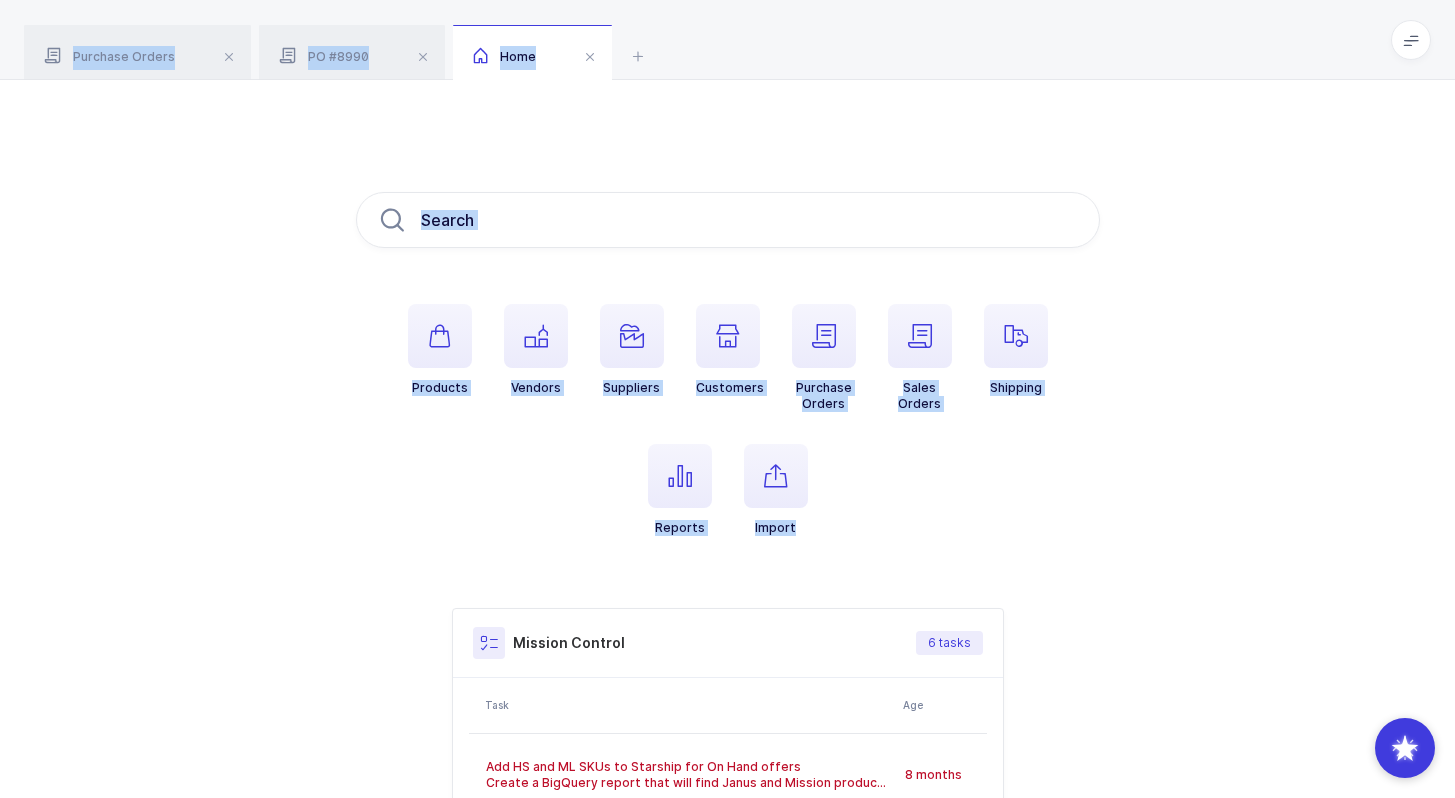 drag, startPoint x: 686, startPoint y: 4, endPoint x: 944, endPoint y: 542, distance: 596.66406 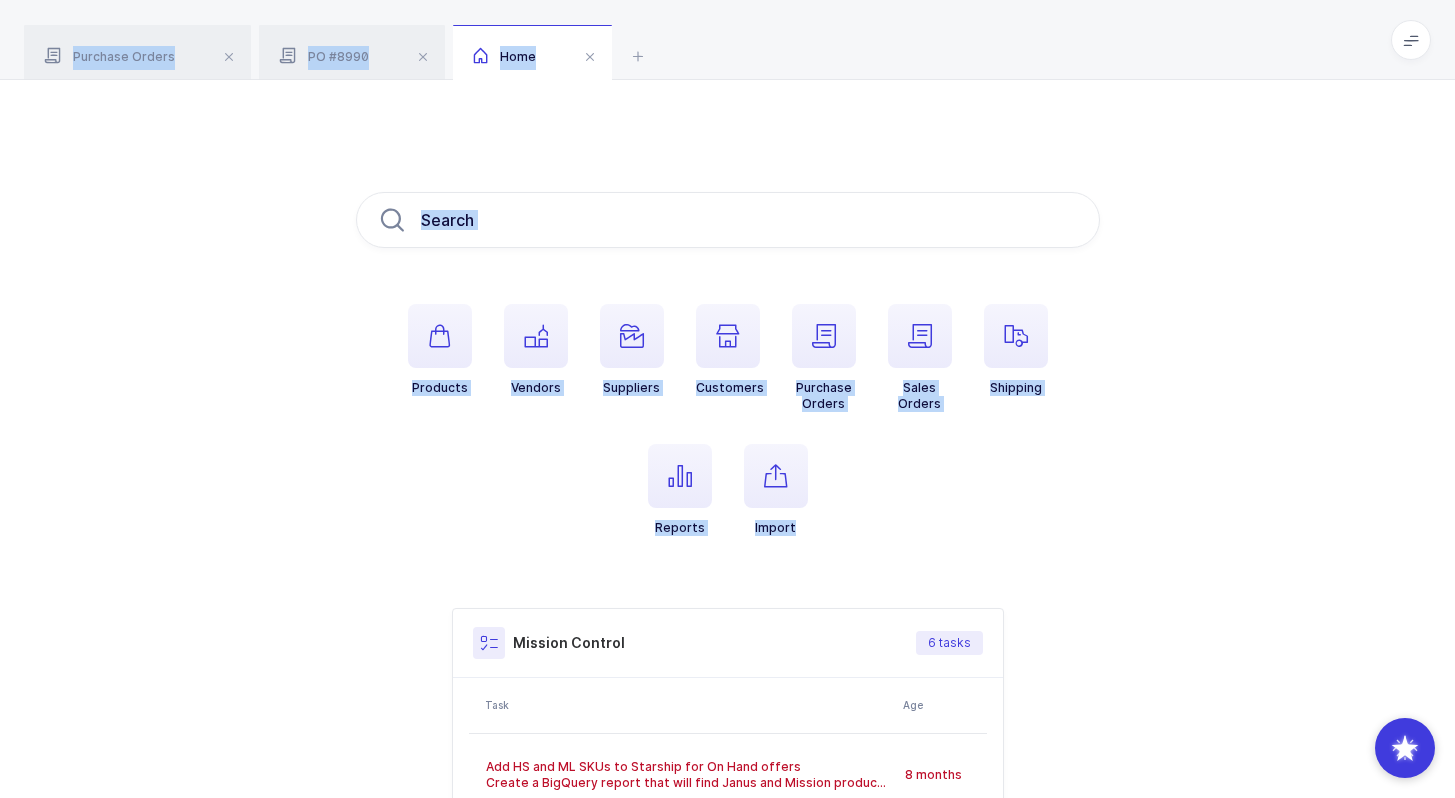 click on "Purchase Orders
PO #8990
Home
hu
Clear all
Completed
Issued
2
Filter
Order # Organization Supplier Vendor(s) Status Total Amount Total Outstanding Date Exp. Delivery Date 0014601 Mission PRDS Hu Friedy
Issued
123,193 87,735
[DATE]
[DATE]
0011003 Blaze Mukita S hu n Cutlery
Completed
89,005
[DATE]
0011002 Blaze C hu baras Enterprises OU [PERSON_NAME]
Completed
29,447
[DATE]
0010848 Blaze Grupo [PERSON_NAME] nter
Completed
37,884
[DATE]
0010852 Blaze Grupo [PERSON_NAME] nter
Completed
117,319 14,393" at bounding box center [727, 589] 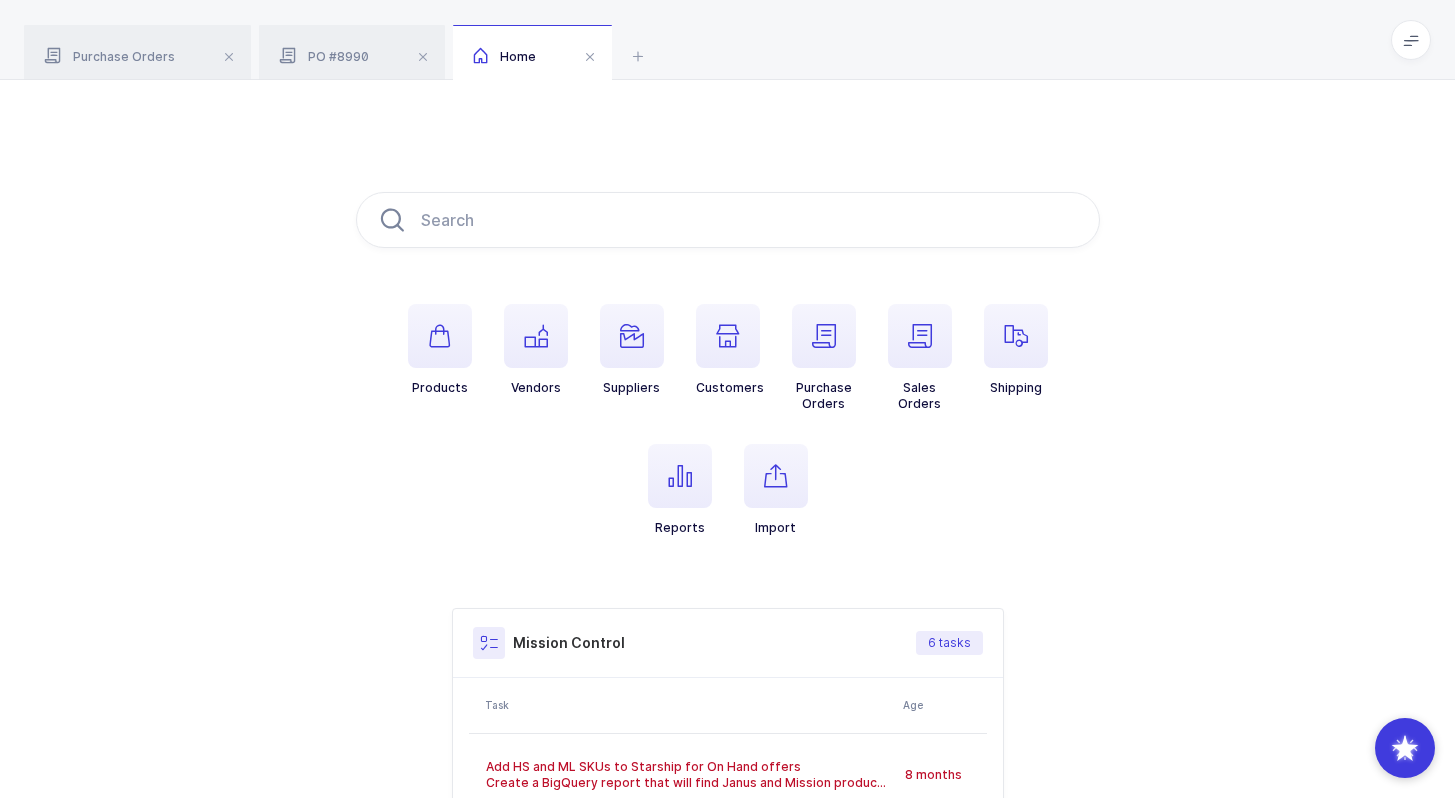 drag, startPoint x: 922, startPoint y: 525, endPoint x: 967, endPoint y: 148, distance: 379.67618 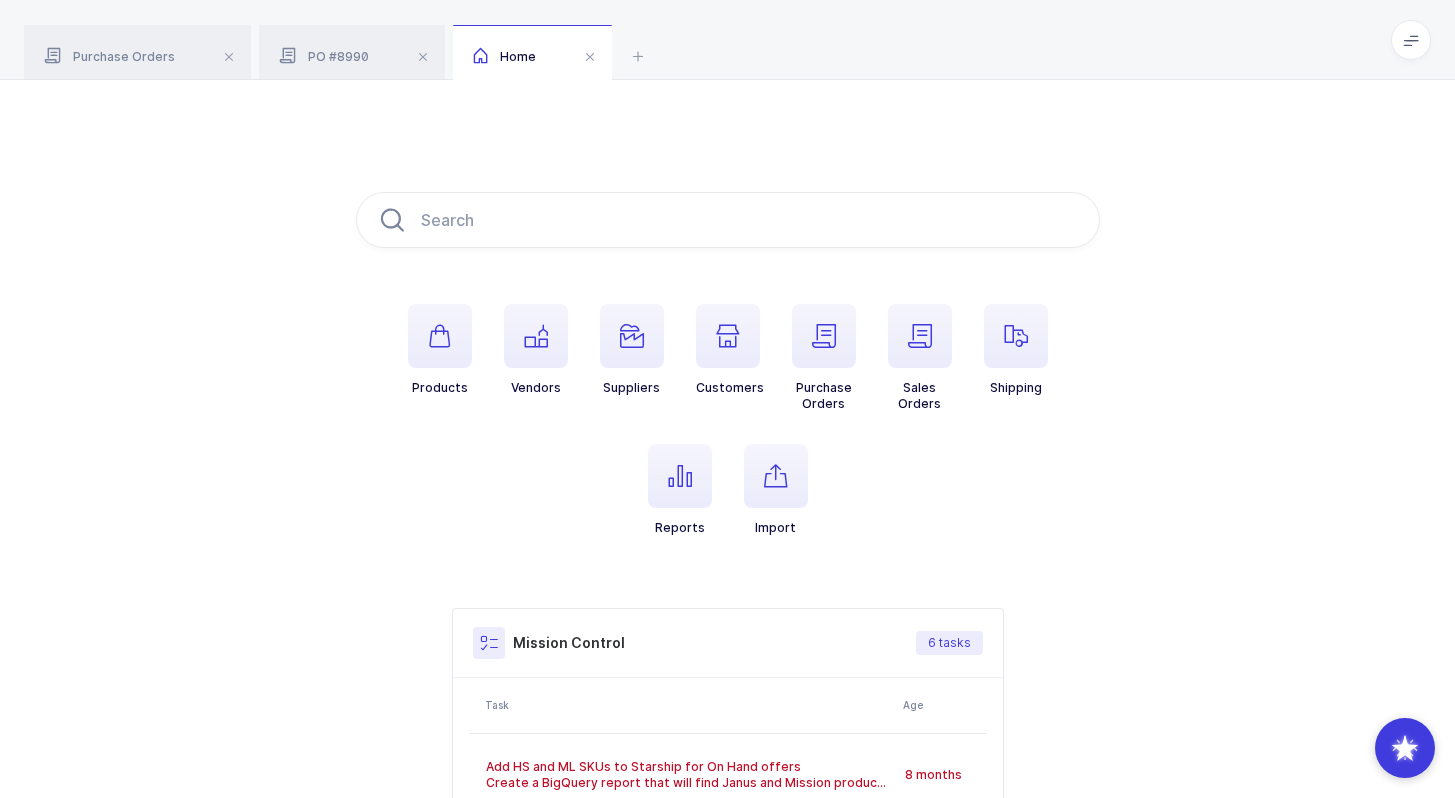 drag, startPoint x: 960, startPoint y: 151, endPoint x: 979, endPoint y: 554, distance: 403.44763 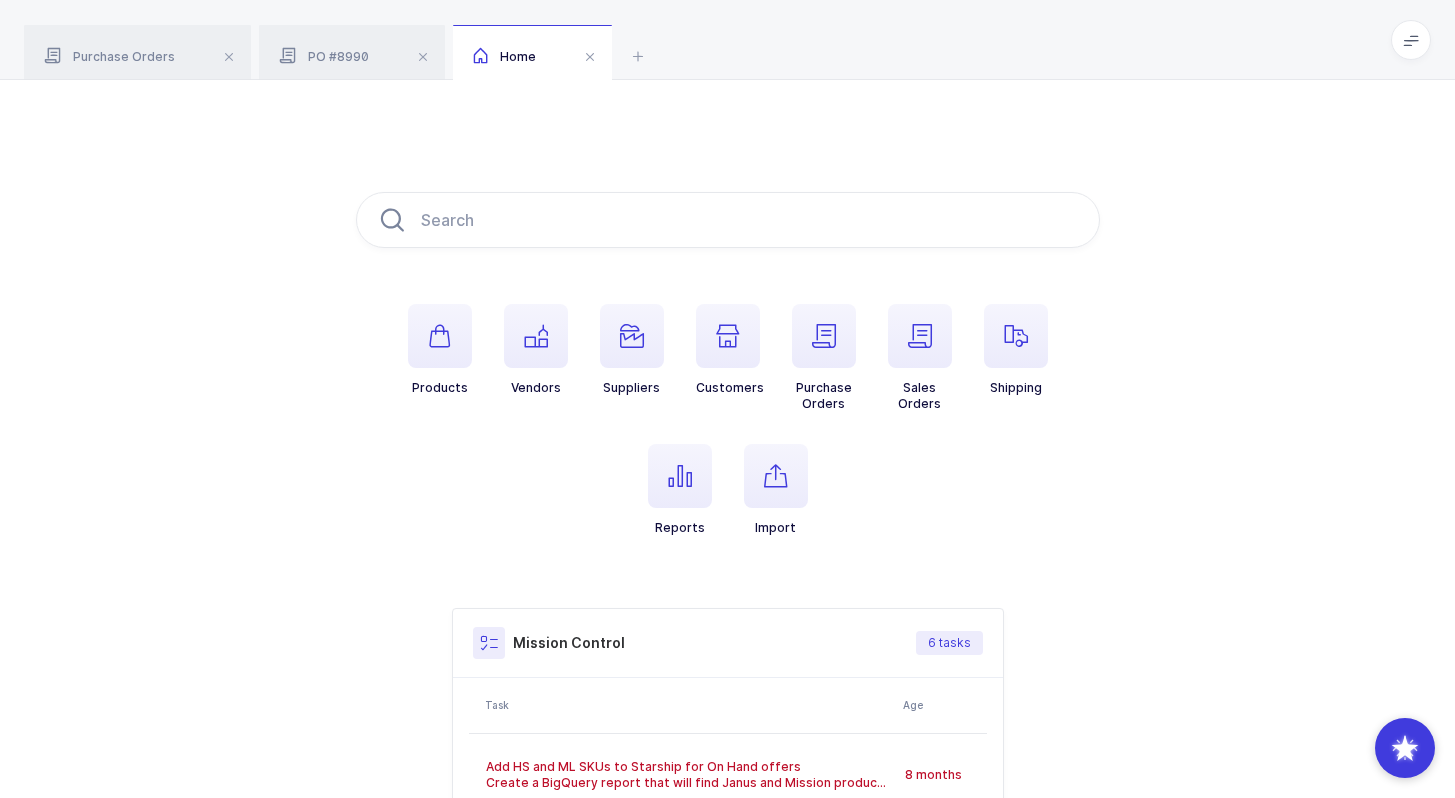 click on "Products
Vendors
Suppliers
Customers
Purchase Orders
Sales Orders
Shipping
Reports
Import
Mission Control      6 tasks     Task Age Add HS and ML SKUs to Starship for On Hand offers   Create a BigQuery report that will find Janus and Mission products that do not have a  HS or ML SKU. Try to get the SKUs and add to Starship so that they can be offered on on had reports. SKU, Catalog Code, Description, UOM, UOM Conv, HS SKU, ML SLU, Sellable Qty, PO Qty. Add formula to create links to the HS and ML websites using their URL structure and the catalog code #PurchasingMeetingJanus  8 months Report for Acctivate Vendors with no name   7 months Inexact Product Matching with AI   STAR-A-198  Inexact Product Matching  6 months Report for items with new customer SKU   6 months" at bounding box center [727, 629] 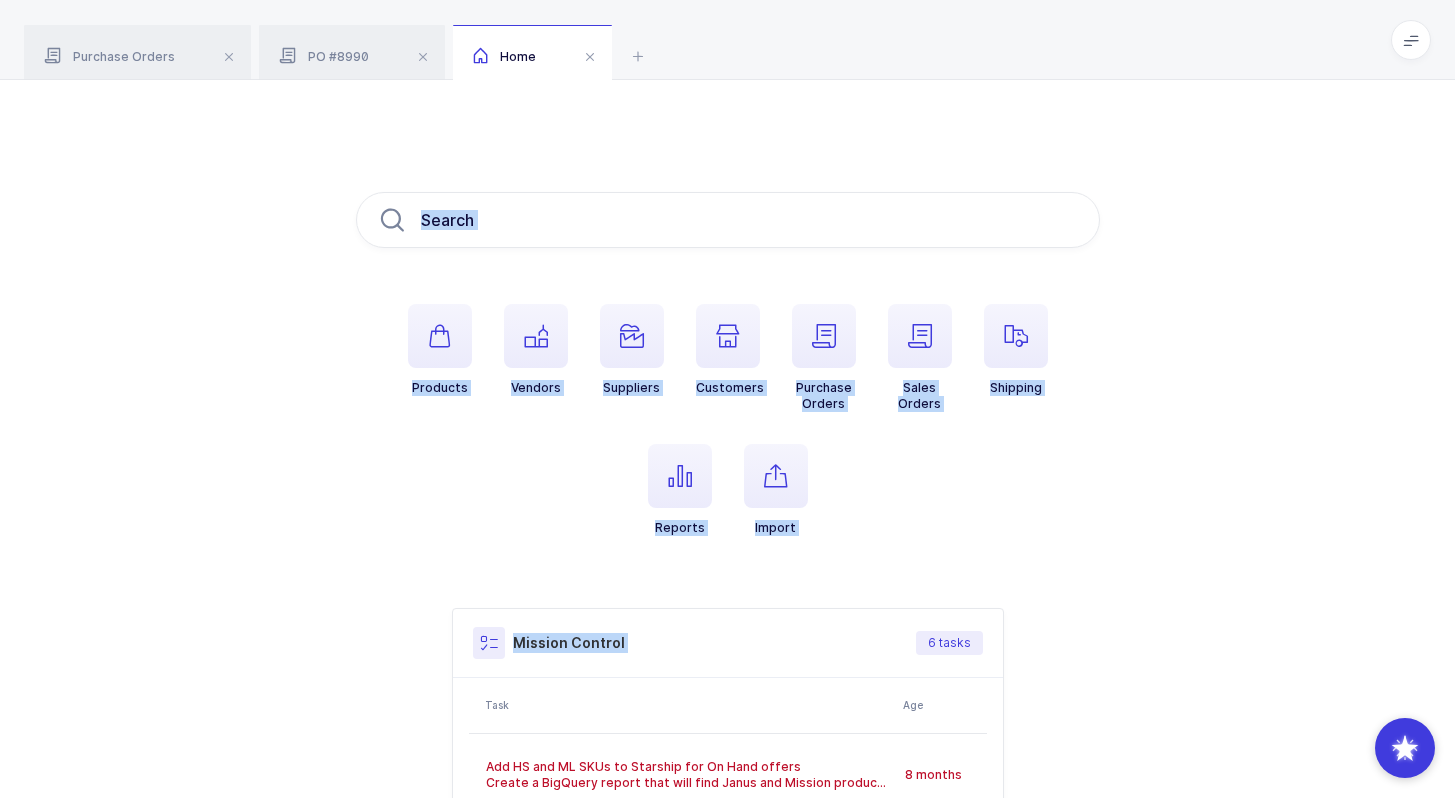 drag, startPoint x: 959, startPoint y: 569, endPoint x: 987, endPoint y: 150, distance: 419.9345 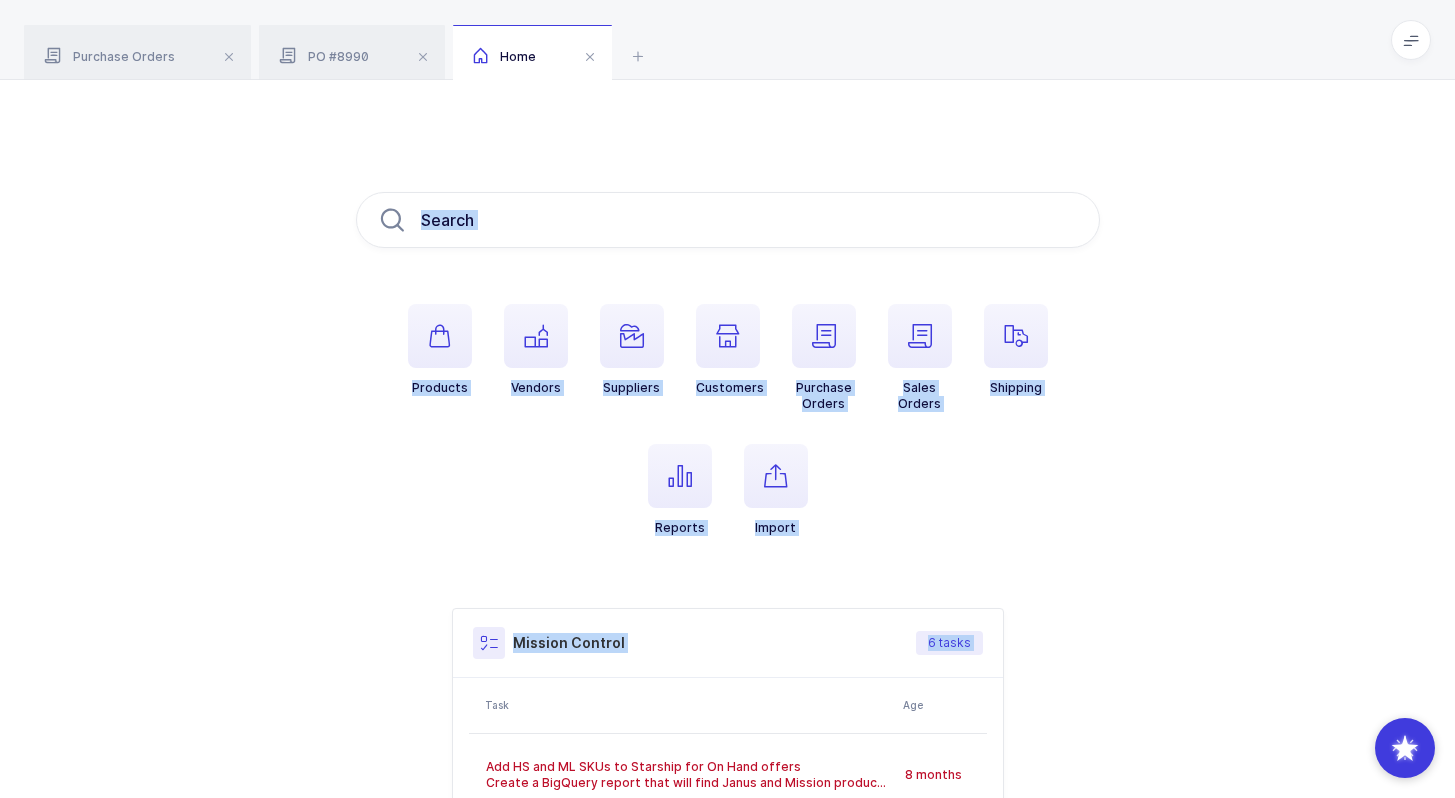 drag, startPoint x: 987, startPoint y: 150, endPoint x: 1054, endPoint y: 709, distance: 563.0009 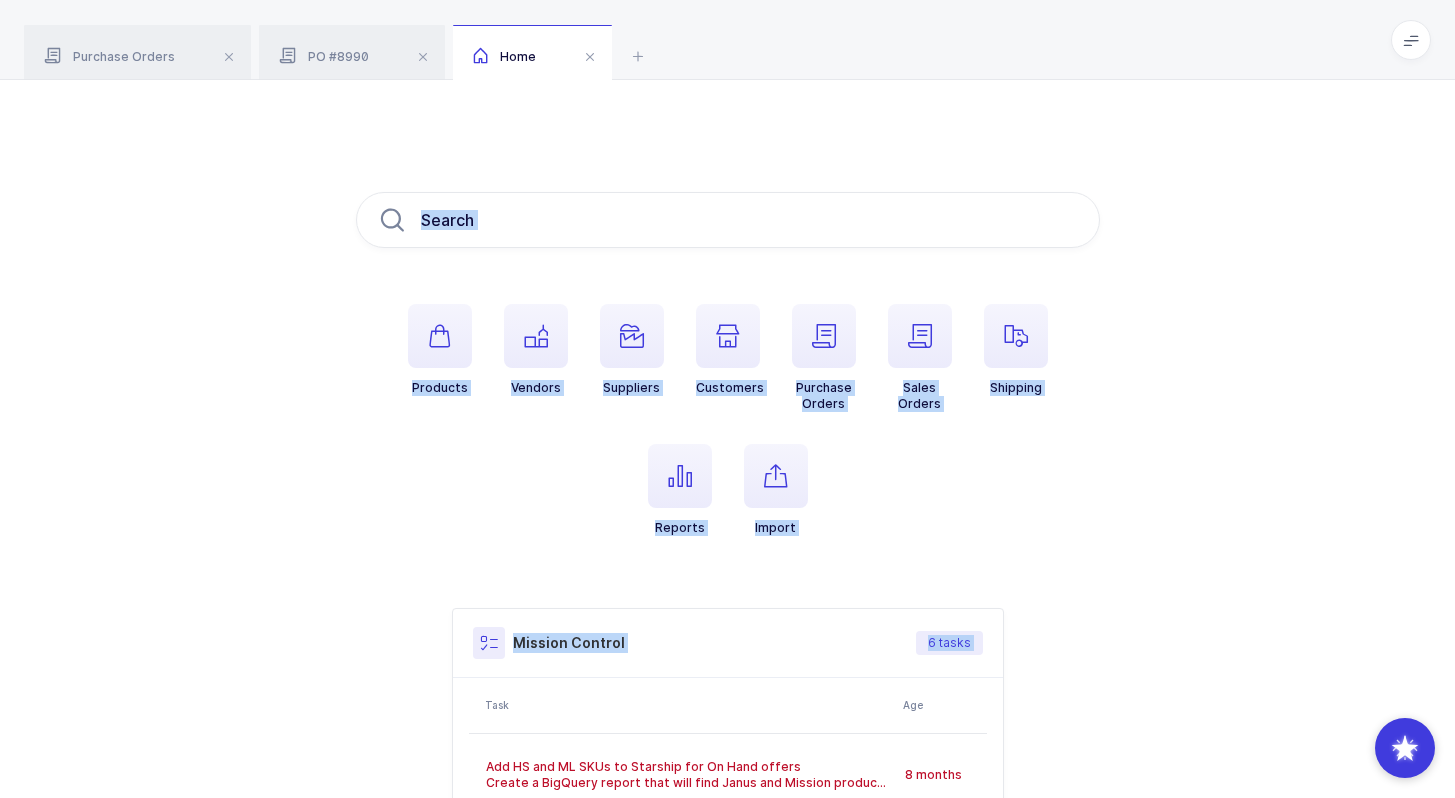 click on "Products
Vendors
Suppliers
Customers
Purchase Orders
Sales Orders
Shipping
Reports
Import
Mission Control      6 tasks     Task Age Add HS and ML SKUs to Starship for On Hand offers   Create a BigQuery report that will find Janus and Mission products that do not have a  HS or ML SKU. Try to get the SKUs and add to Starship so that they can be offered on on had reports. SKU, Catalog Code, Description, UOM, UOM Conv, HS SKU, ML SLU, Sellable Qty, PO Qty. Add formula to create links to the HS and ML websites using their URL structure and the catalog code #PurchasingMeetingJanus  8 months Report for Acctivate Vendors with no name   7 months Inexact Product Matching with AI   STAR-A-198  Inexact Product Matching  6 months Report for items with new customer SKU   6 months" at bounding box center [727, 629] 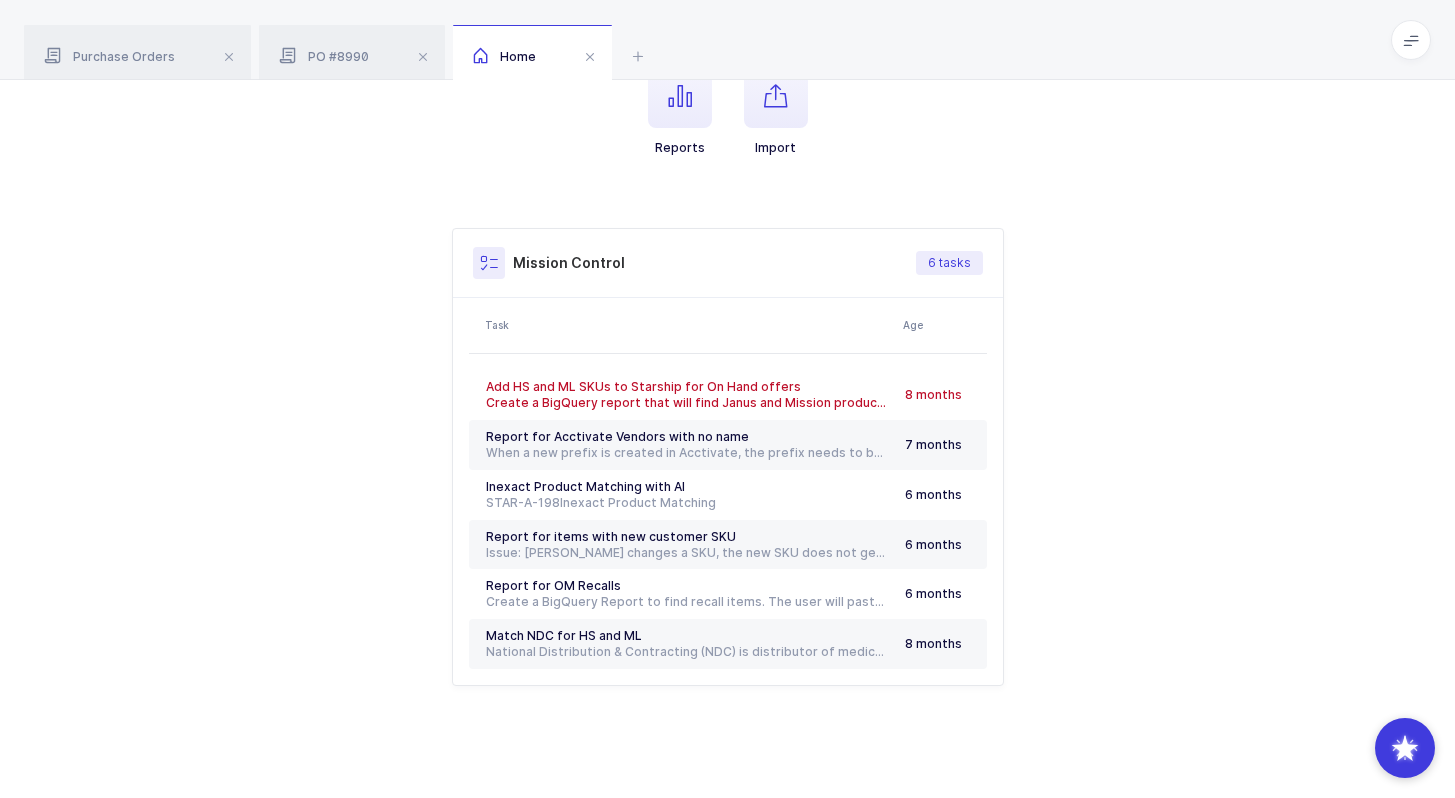 scroll, scrollTop: 0, scrollLeft: 0, axis: both 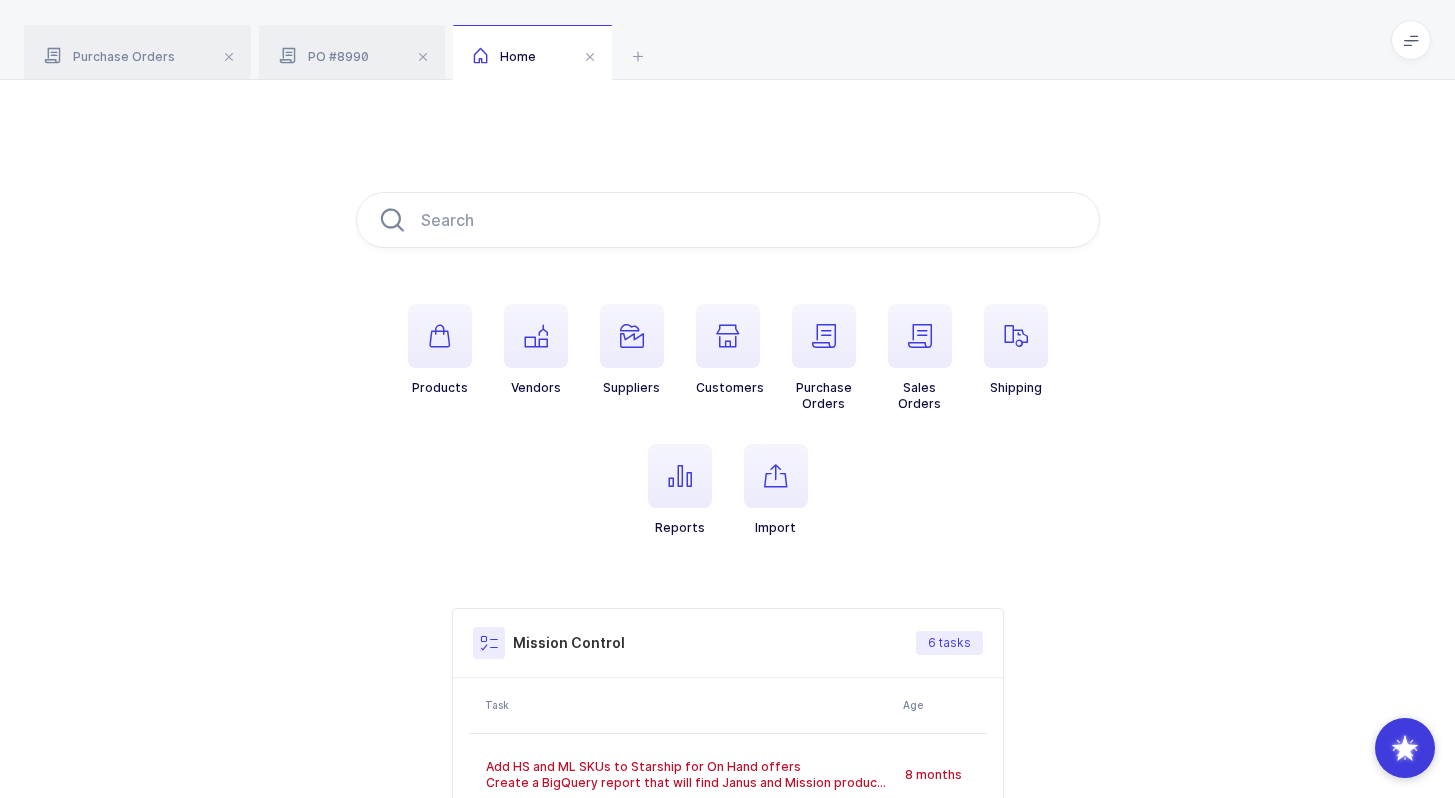 drag, startPoint x: 1054, startPoint y: 709, endPoint x: 1036, endPoint y: 478, distance: 231.70024 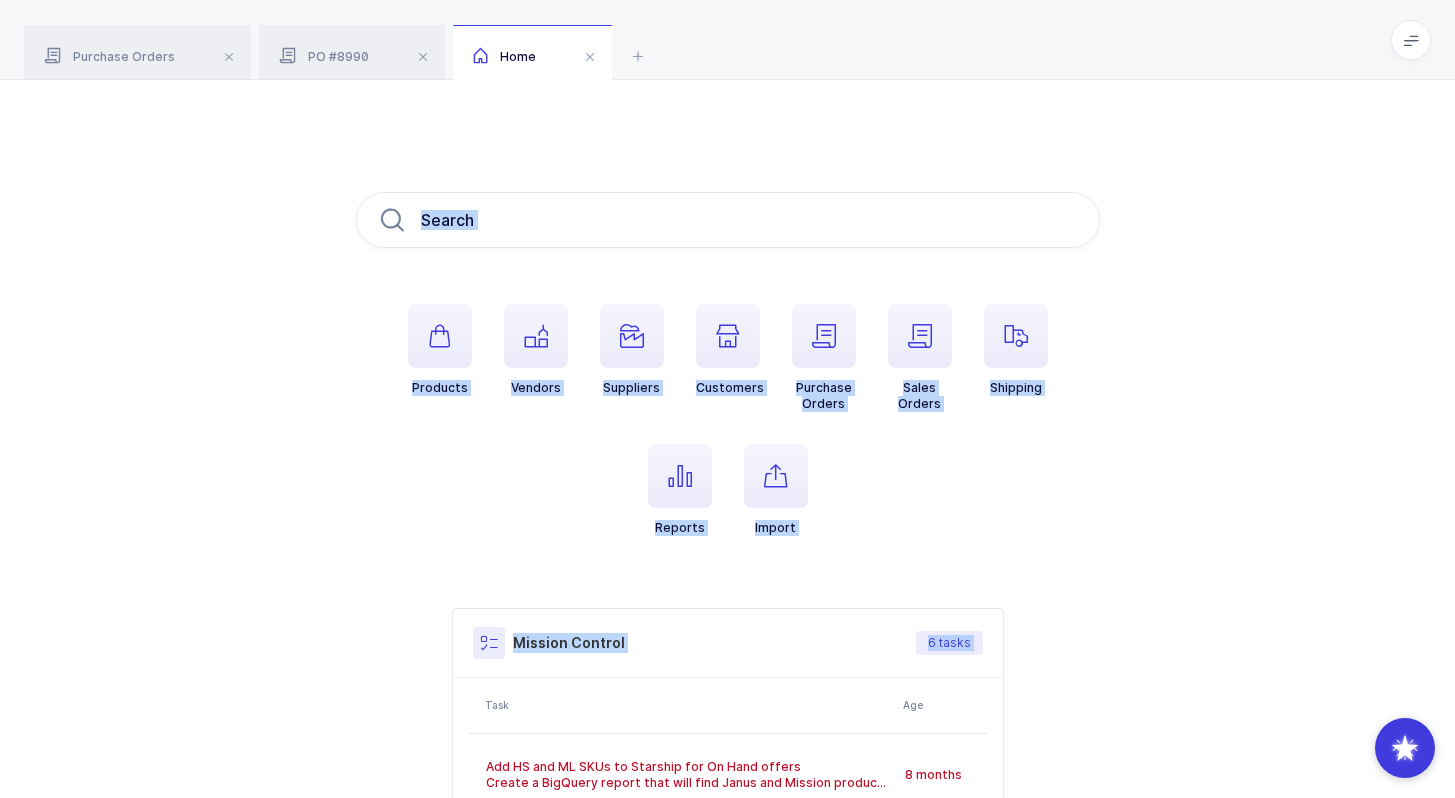 drag, startPoint x: 1075, startPoint y: 153, endPoint x: 1220, endPoint y: 752, distance: 616.30023 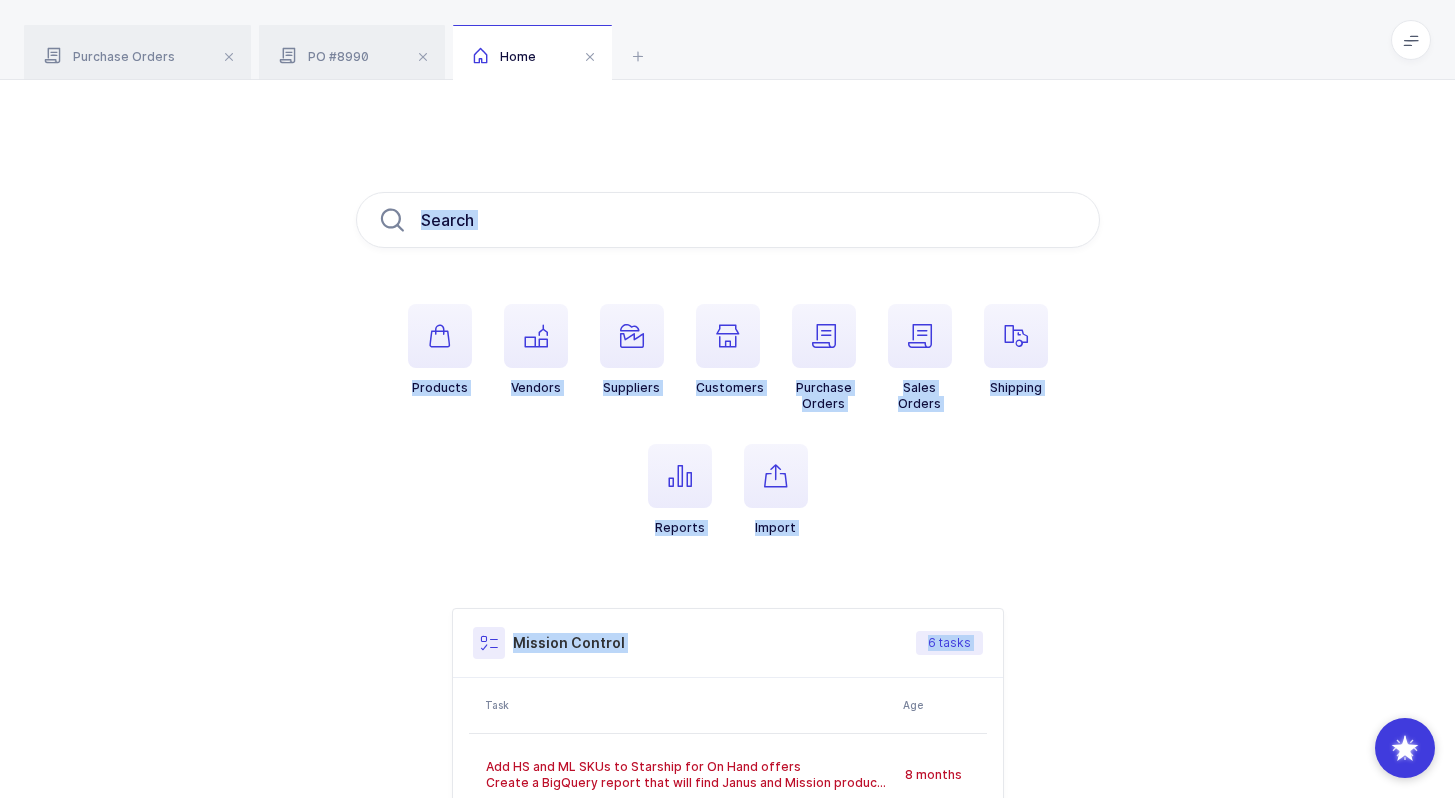 click on "Products
Vendors
Suppliers
Customers
Purchase Orders
Sales Orders
Shipping
Reports
Import
Mission Control      6 tasks     Task Age Add HS and ML SKUs to Starship for On Hand offers   Create a BigQuery report that will find Janus and Mission products that do not have a  HS or ML SKU. Try to get the SKUs and add to Starship so that they can be offered on on had reports. SKU, Catalog Code, Description, UOM, UOM Conv, HS SKU, ML SLU, Sellable Qty, PO Qty. Add formula to create links to the HS and ML websites using their URL structure and the catalog code #PurchasingMeetingJanus  8 months Report for Acctivate Vendors with no name   7 months Inexact Product Matching with AI   STAR-A-198  Inexact Product Matching  6 months Report for items with new customer SKU   6 months" at bounding box center (727, 629) 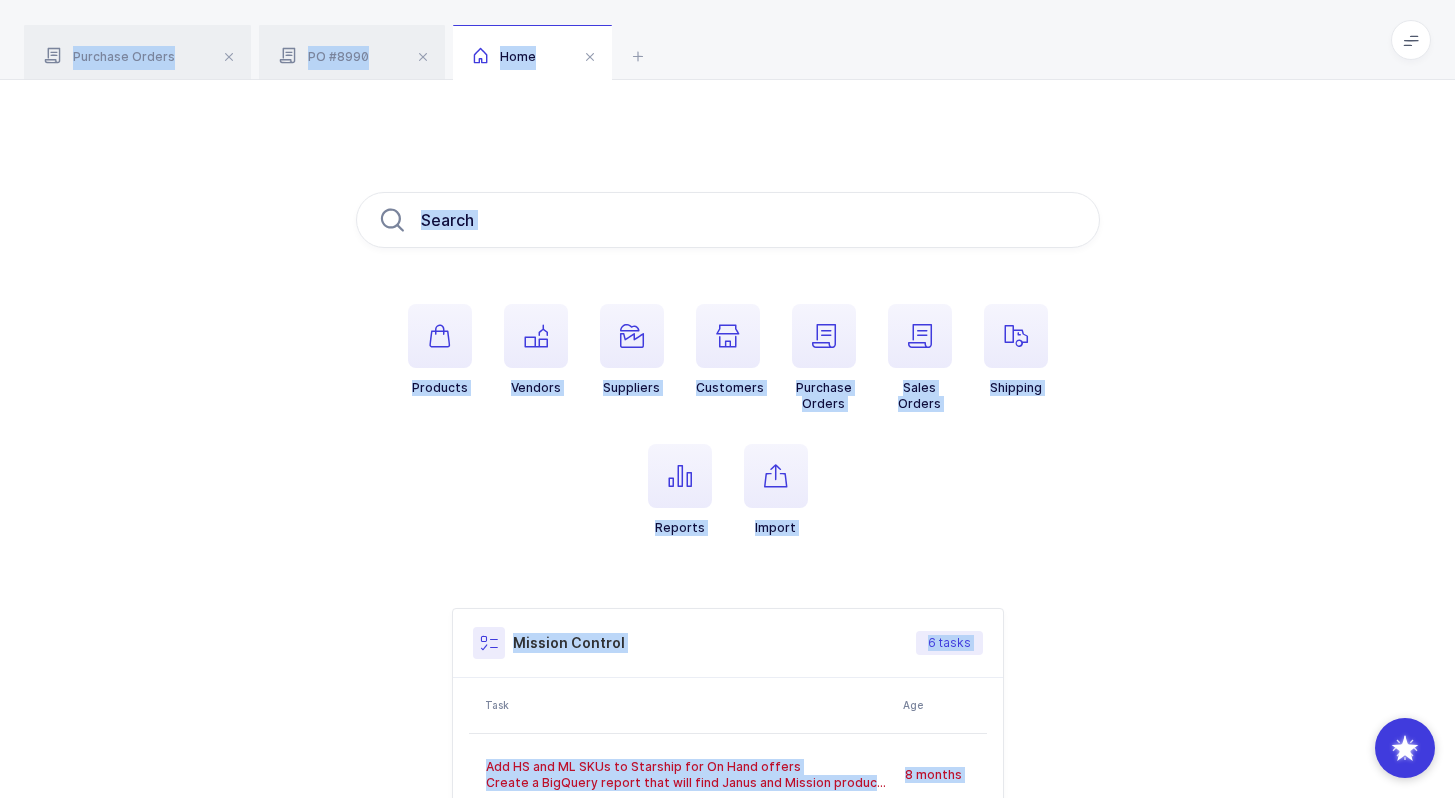 drag, startPoint x: 1220, startPoint y: 752, endPoint x: 1117, endPoint y: 68, distance: 691.7117 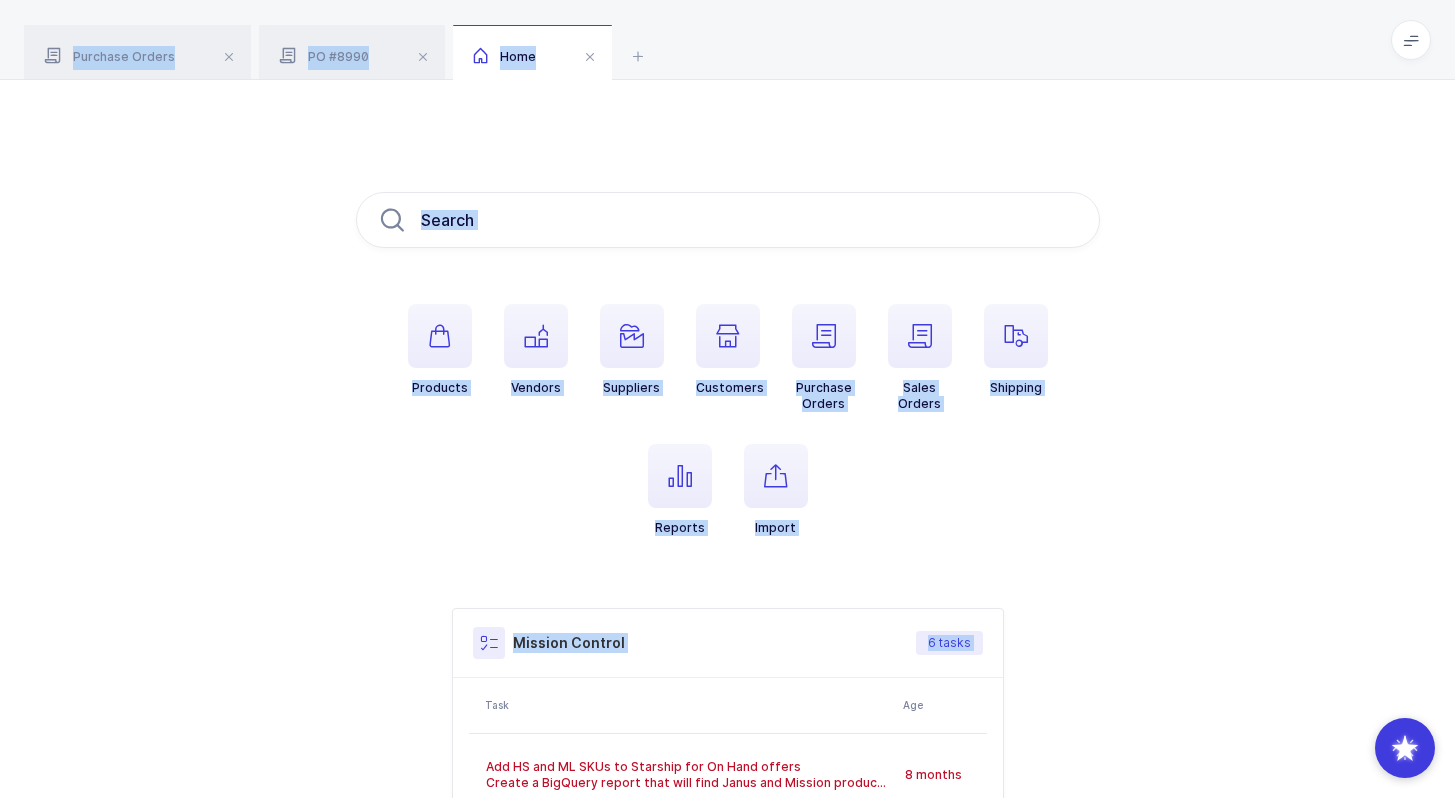 drag, startPoint x: 1117, startPoint y: 69, endPoint x: 1162, endPoint y: 791, distance: 723.401 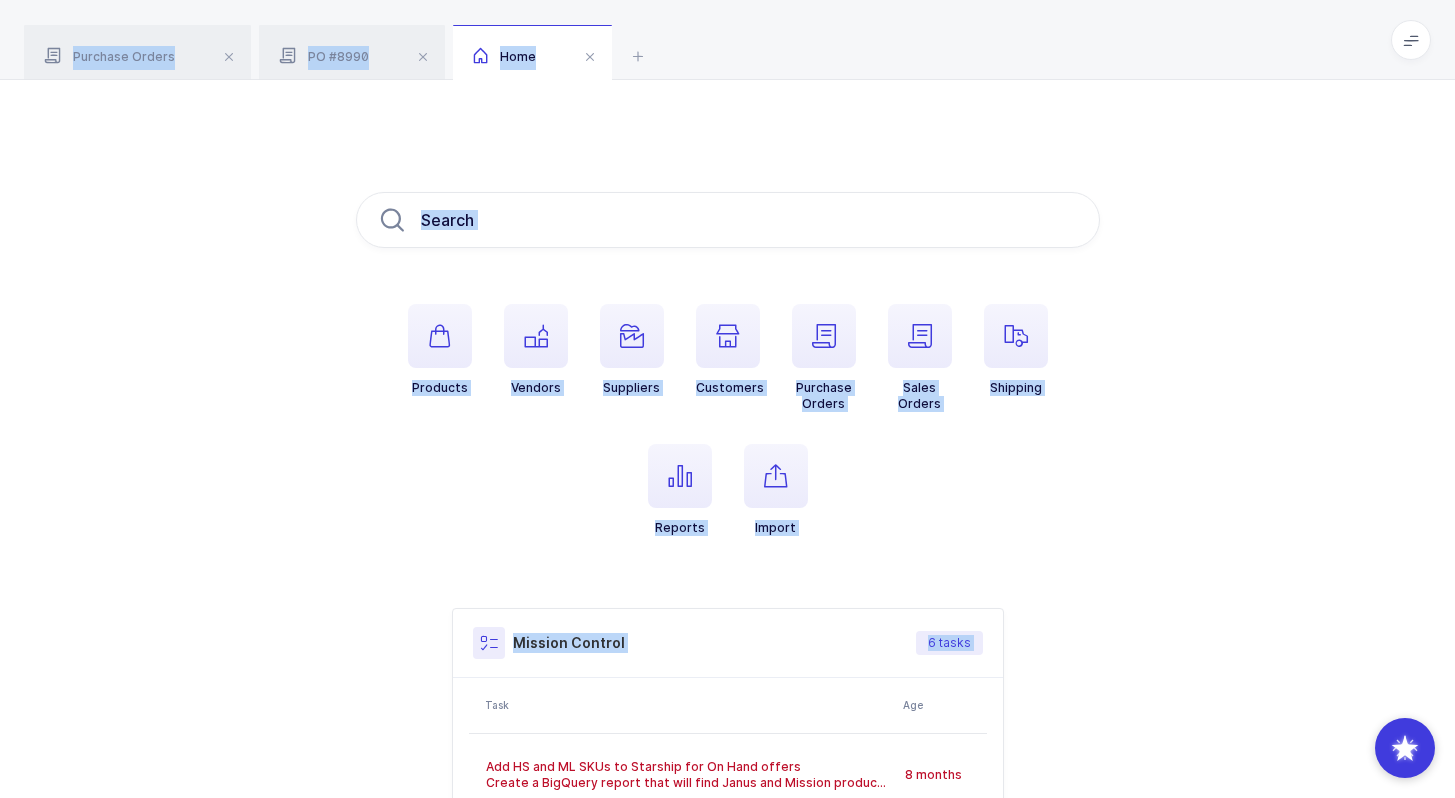 drag, startPoint x: 1162, startPoint y: 773, endPoint x: 960, endPoint y: 25, distance: 774.7955 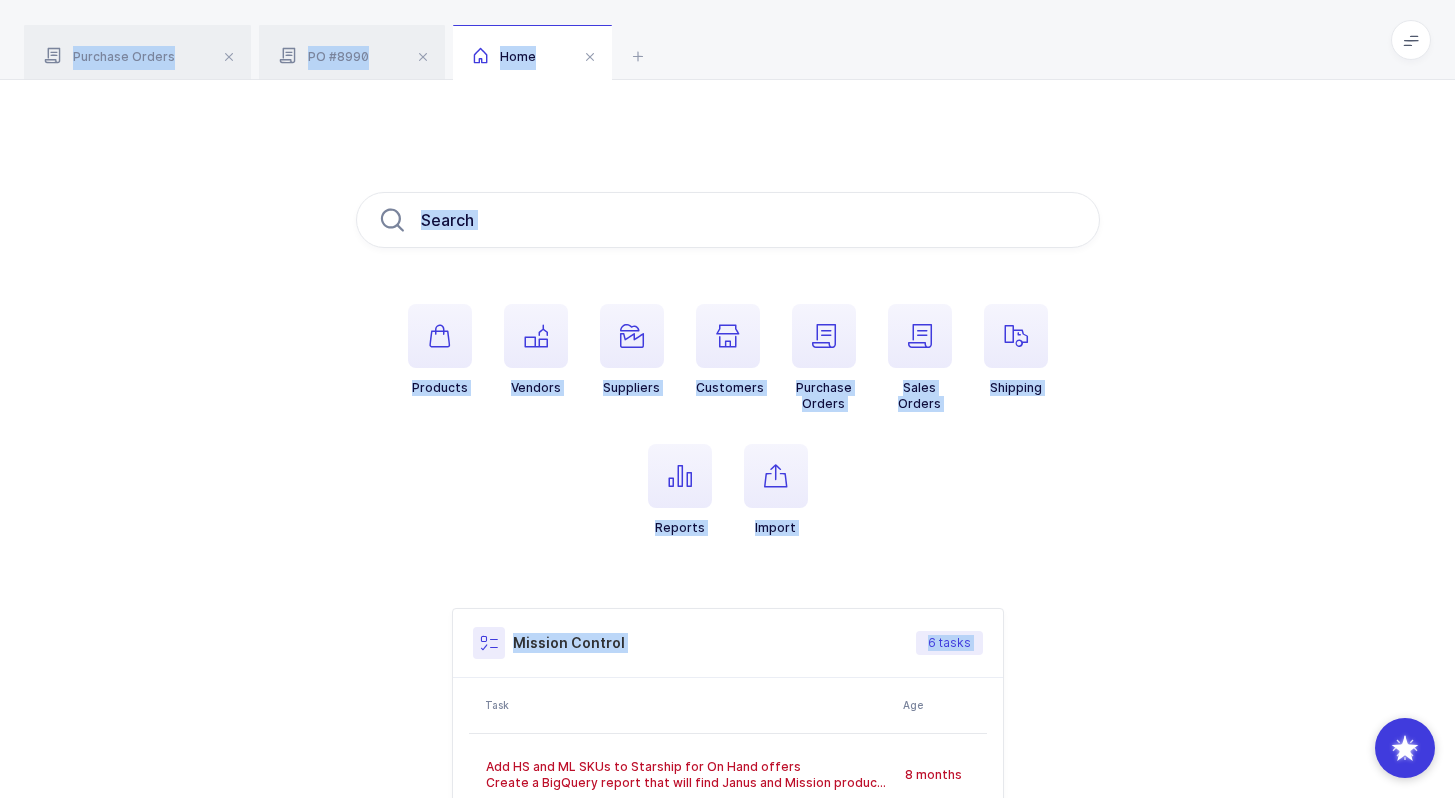 click on "Purchase Orders
PO #8990
Home
hu
Clear all
Completed
Issued
2
Filter
Order # Organization Supplier Vendor(s) Status Total Amount Total Outstanding Date Exp. Delivery Date 0014601 Mission PRDS Hu Friedy
Issued
123,193 87,735
[DATE]
[DATE]
0011003 Blaze Mukita S hu n Cutlery
Completed
89,005
[DATE]
0011002 Blaze C hu baras Enterprises OU [PERSON_NAME]
Completed
29,447
[DATE]
0010848 Blaze Grupo [PERSON_NAME] nter
Completed
37,884
[DATE]
0010852 Blaze Grupo [PERSON_NAME] nter
Completed
117,319 14,393" at bounding box center [727, 589] 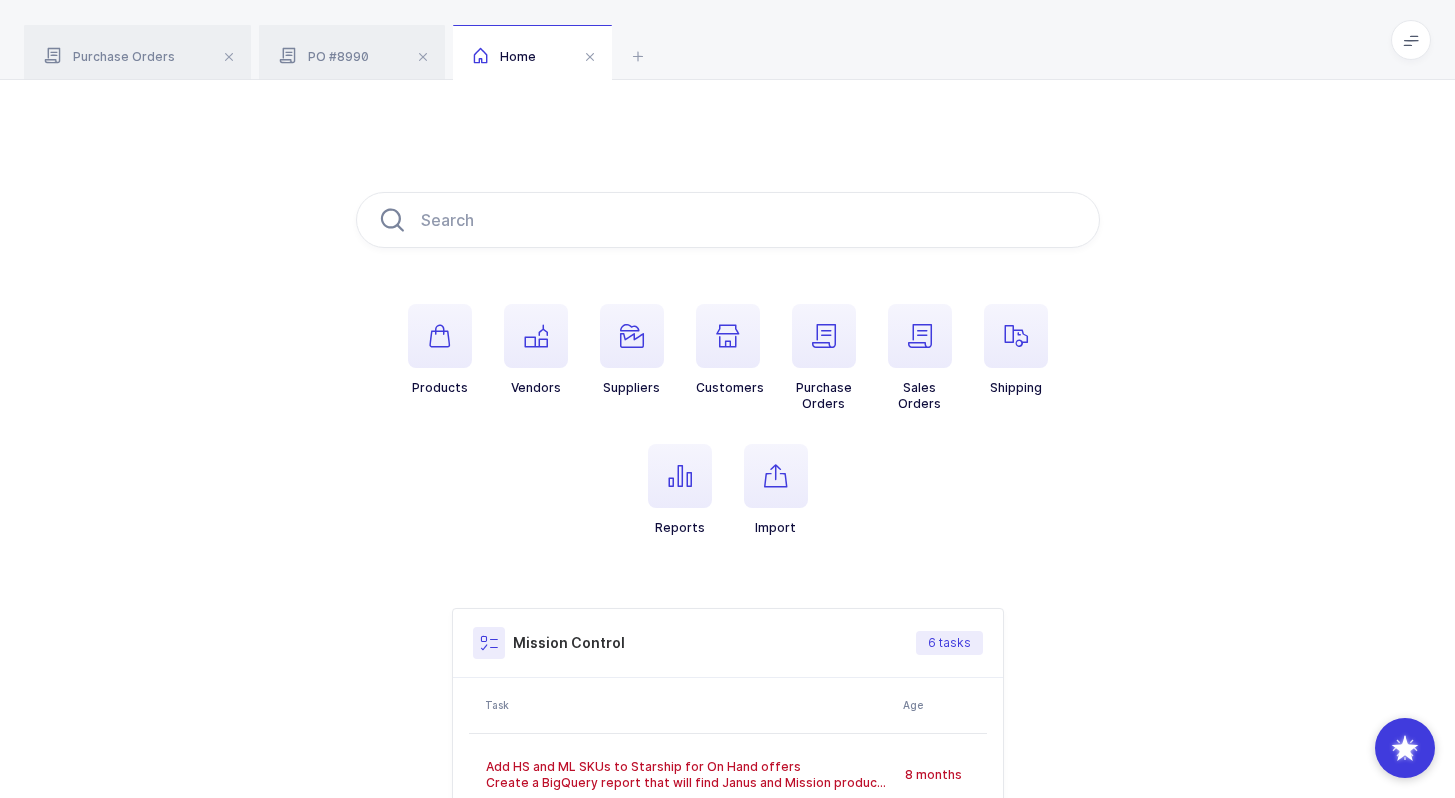 click on "Purchase Orders
PO #8990
Home" at bounding box center (727, 40) 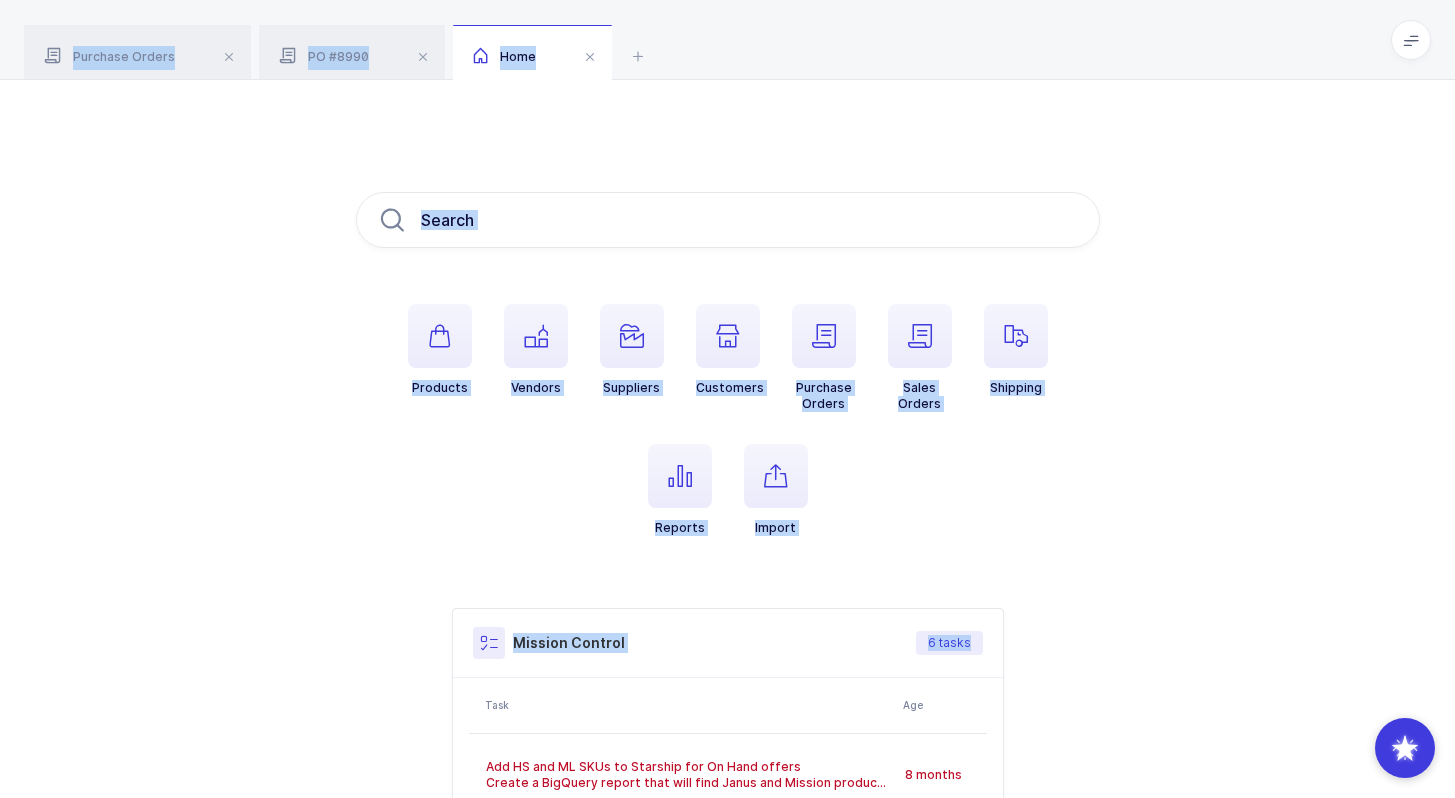drag, startPoint x: 960, startPoint y: 25, endPoint x: 1247, endPoint y: 652, distance: 689.56366 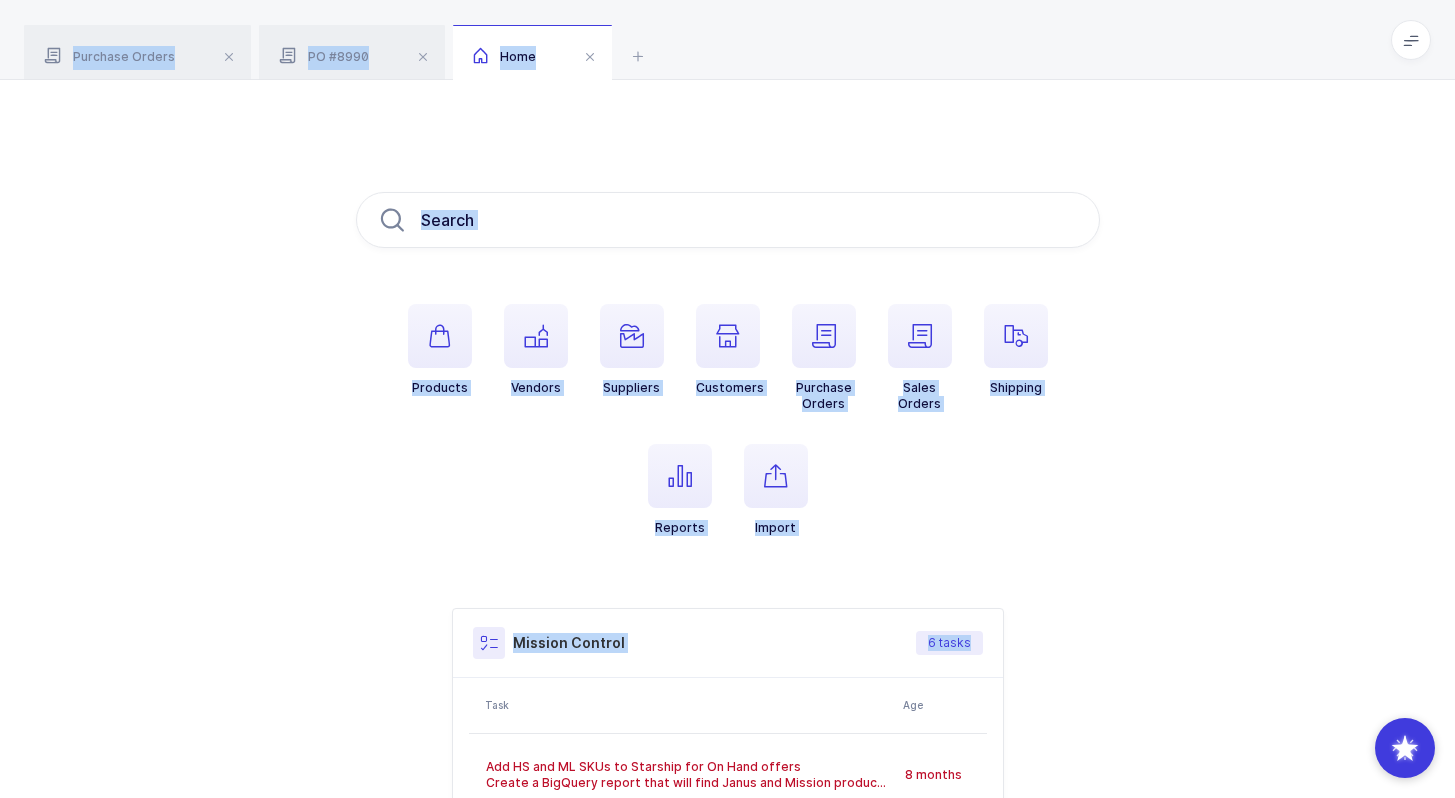 click on "Purchase Orders
PO #8990
Home
hu
Clear all
Completed
Issued
2
Filter
Order # Organization Supplier Vendor(s) Status Total Amount Total Outstanding Date Exp. Delivery Date 0014601 Mission PRDS Hu Friedy
Issued
123,193 87,735
[DATE]
[DATE]
0011003 Blaze Mukita S hu n Cutlery
Completed
89,005
[DATE]
0011002 Blaze C hu baras Enterprises OU [PERSON_NAME]
Completed
29,447
[DATE]
0010848 Blaze Grupo [PERSON_NAME] nter
Completed
37,884
[DATE]
0010852 Blaze Grupo [PERSON_NAME] nter
Completed
117,319 14,393" at bounding box center (727, 589) 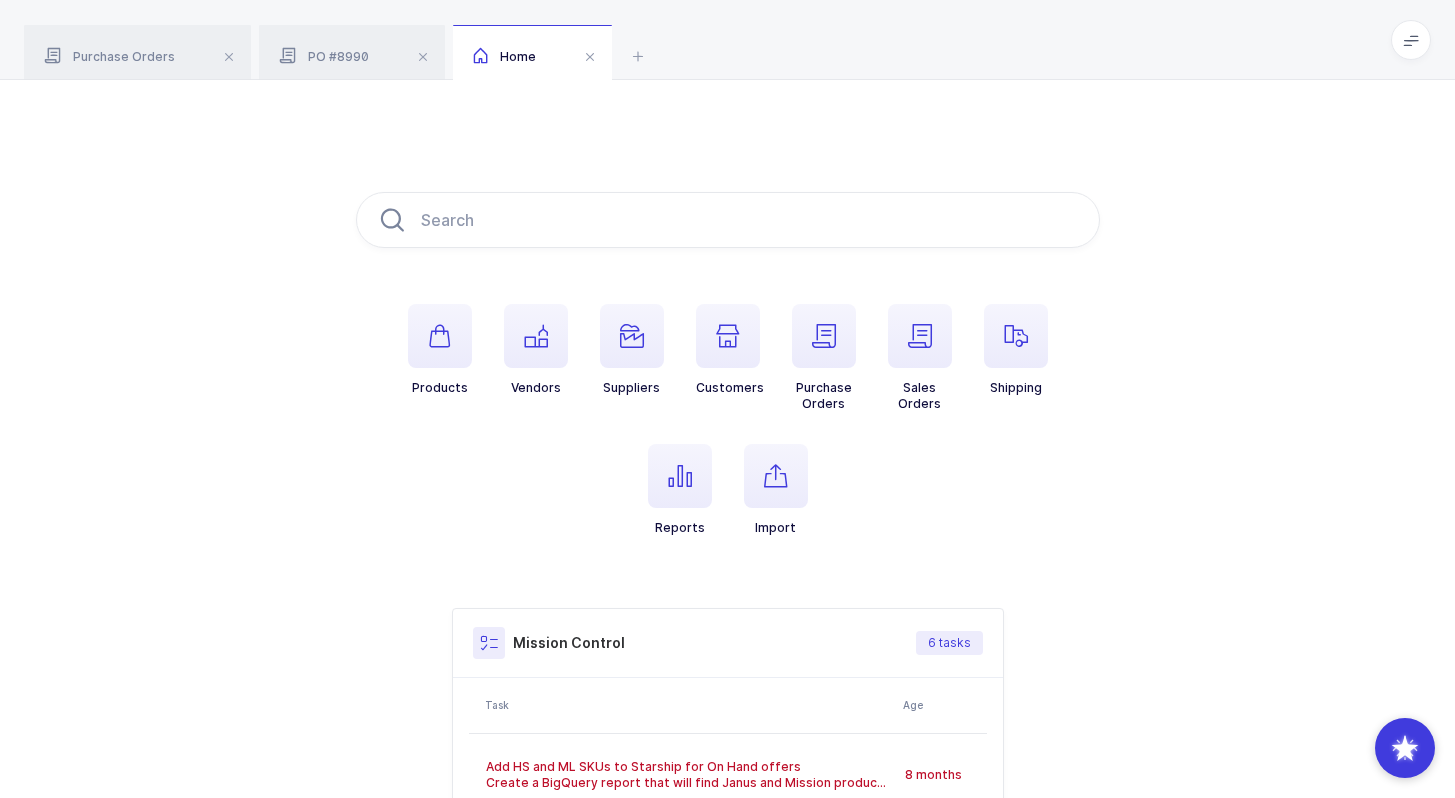 click on "Purchase Orders
PO #8990
Home" at bounding box center [727, 40] 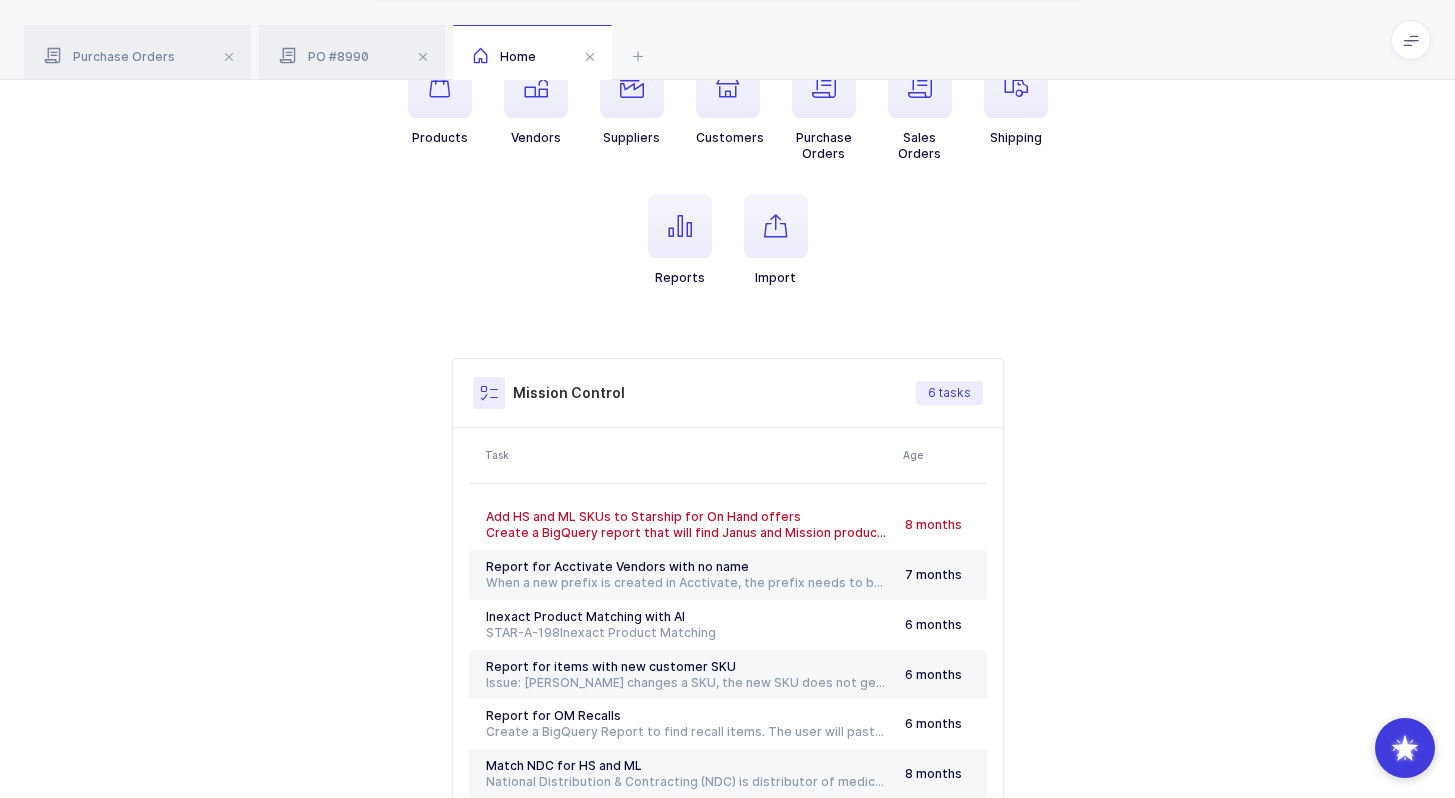 scroll, scrollTop: 380, scrollLeft: 0, axis: vertical 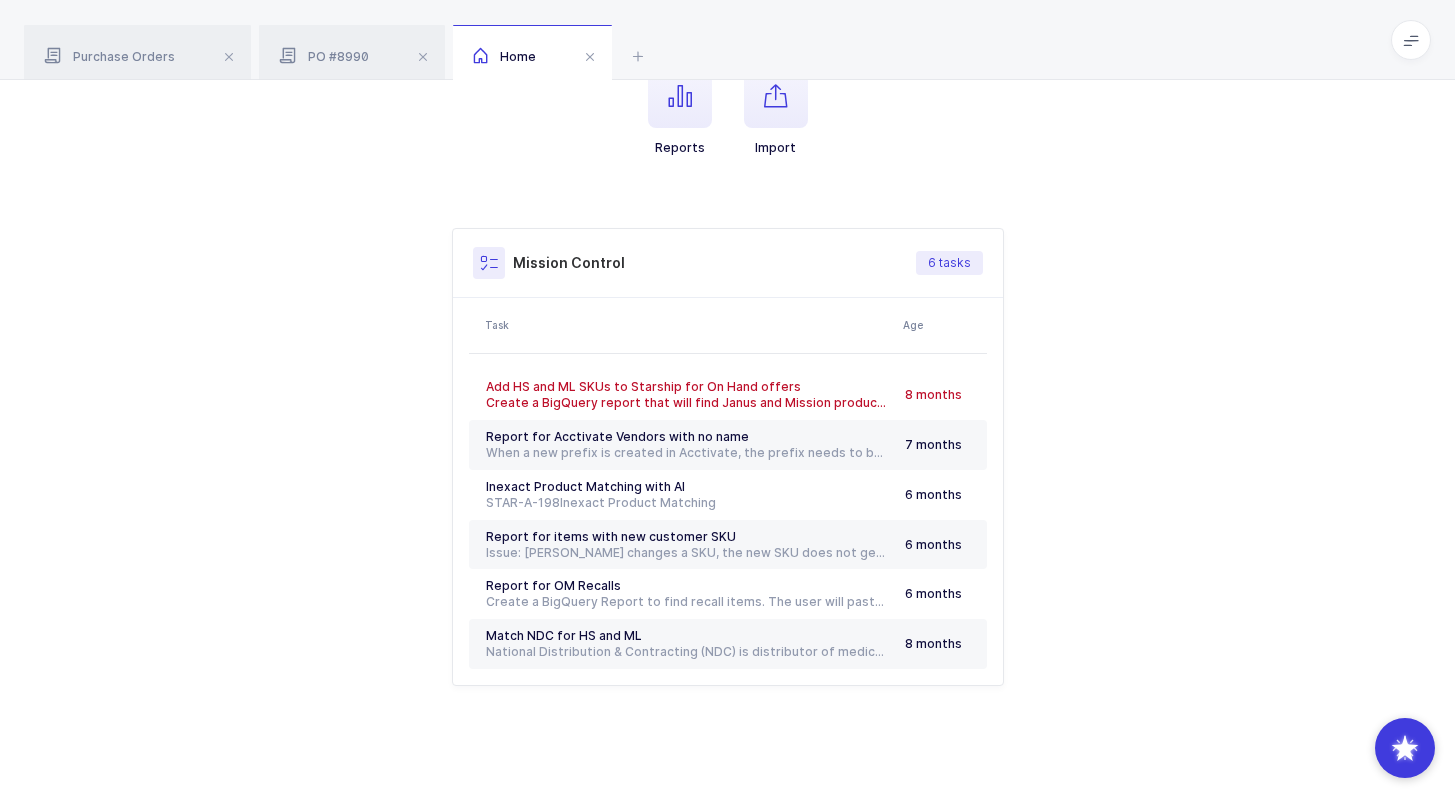 click on "Products
Vendors
Suppliers
Customers
Purchase Orders
Sales Orders
Shipping
Reports
[GEOGRAPHIC_DATA]" at bounding box center (728, 56) 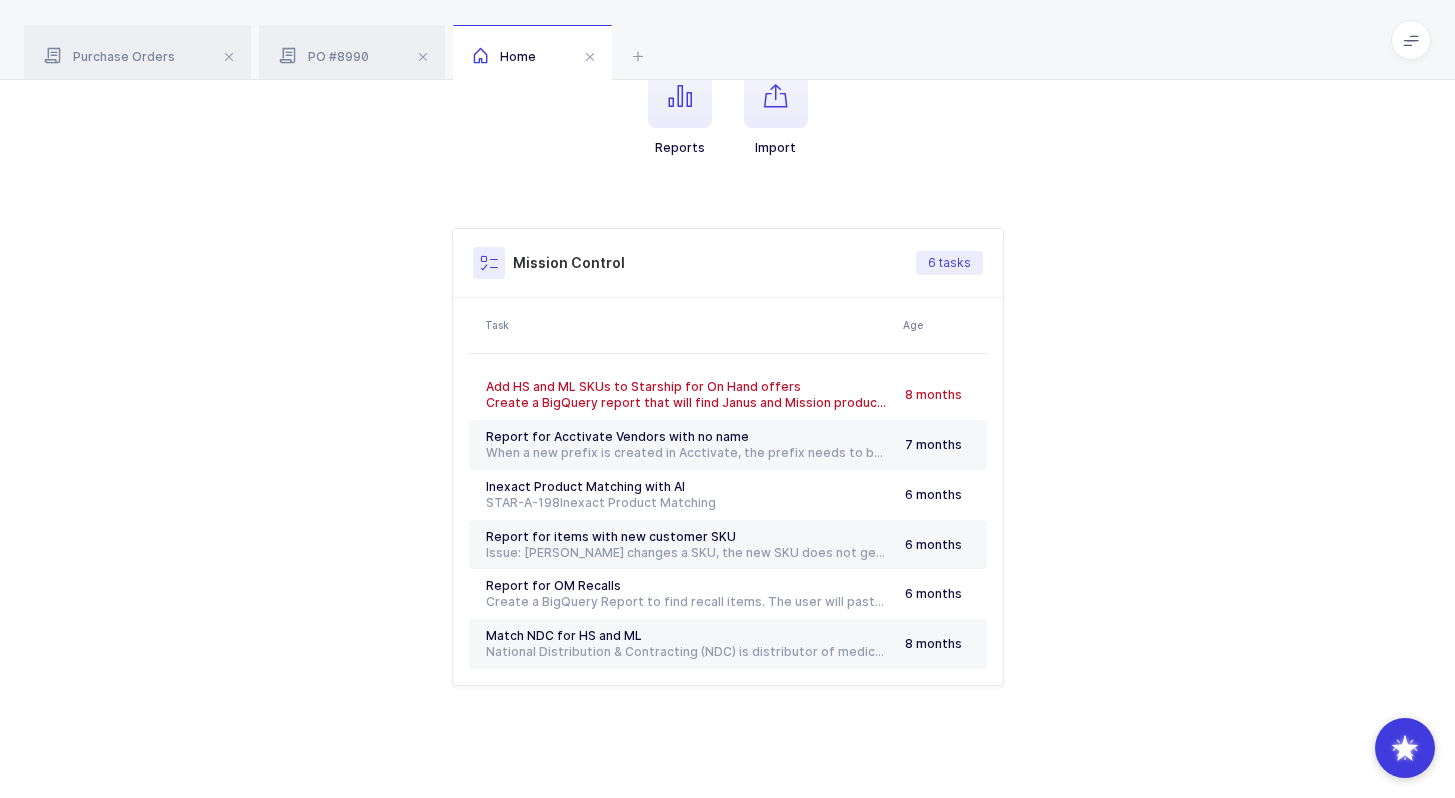 scroll, scrollTop: 0, scrollLeft: 0, axis: both 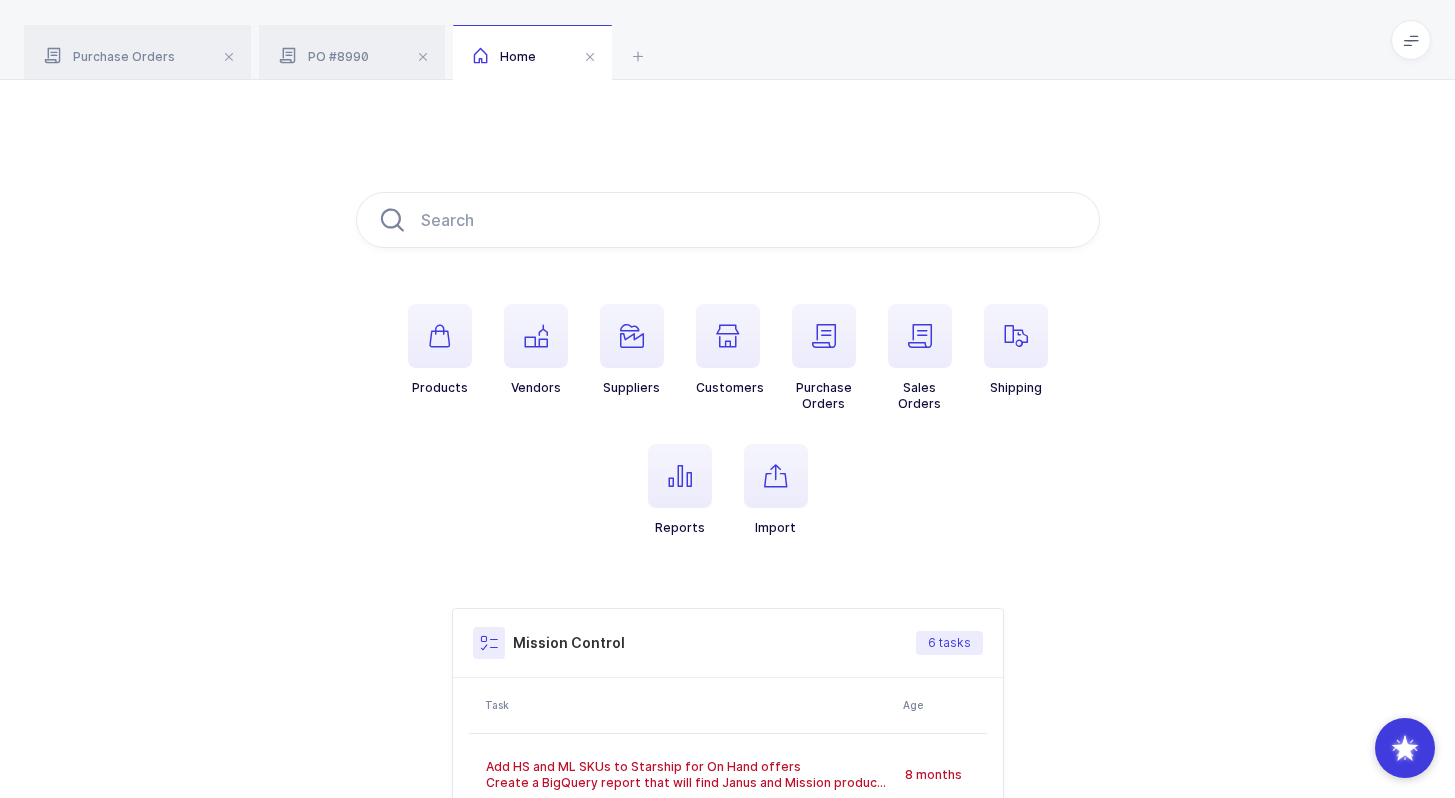 click on "Products
Vendors
Suppliers
Customers
Purchase Orders
Sales Orders
Shipping
Reports
Import
Mission Control      6 tasks     Task Age Add HS and ML SKUs to Starship for On Hand offers   Create a BigQuery report that will find Janus and Mission products that do not have a  HS or ML SKU. Try to get the SKUs and add to Starship so that they can be offered on on had reports. SKU, Catalog Code, Description, UOM, UOM Conv, HS SKU, ML SLU, Sellable Qty, PO Qty. Add formula to create links to the HS and ML websites using their URL structure and the catalog code #PurchasingMeetingJanus  8 months Report for Acctivate Vendors with no name   7 months Inexact Product Matching with AI   STAR-A-198  Inexact Product Matching  6 months Report for items with new customer SKU   6 months" at bounding box center (727, 629) 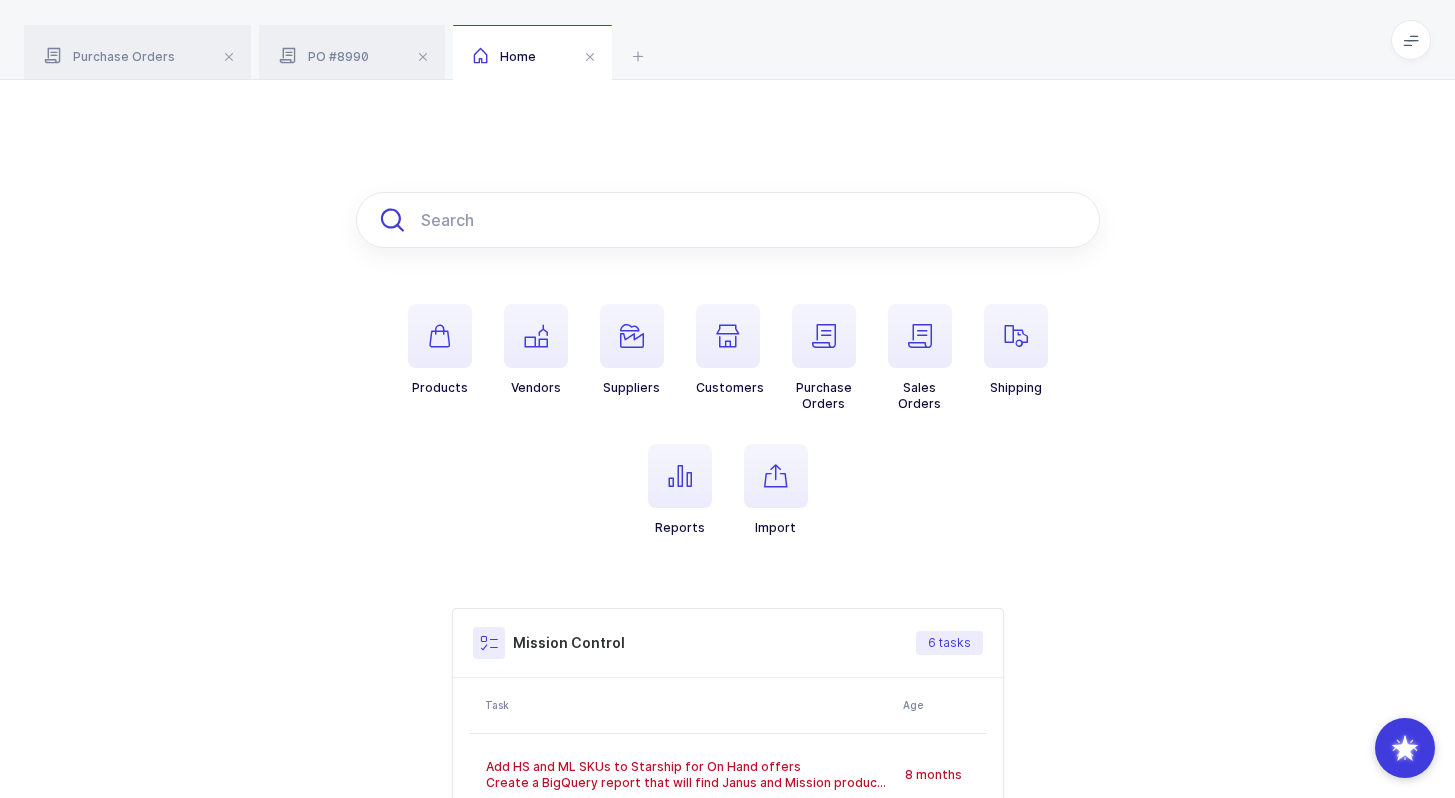 click at bounding box center [728, 220] 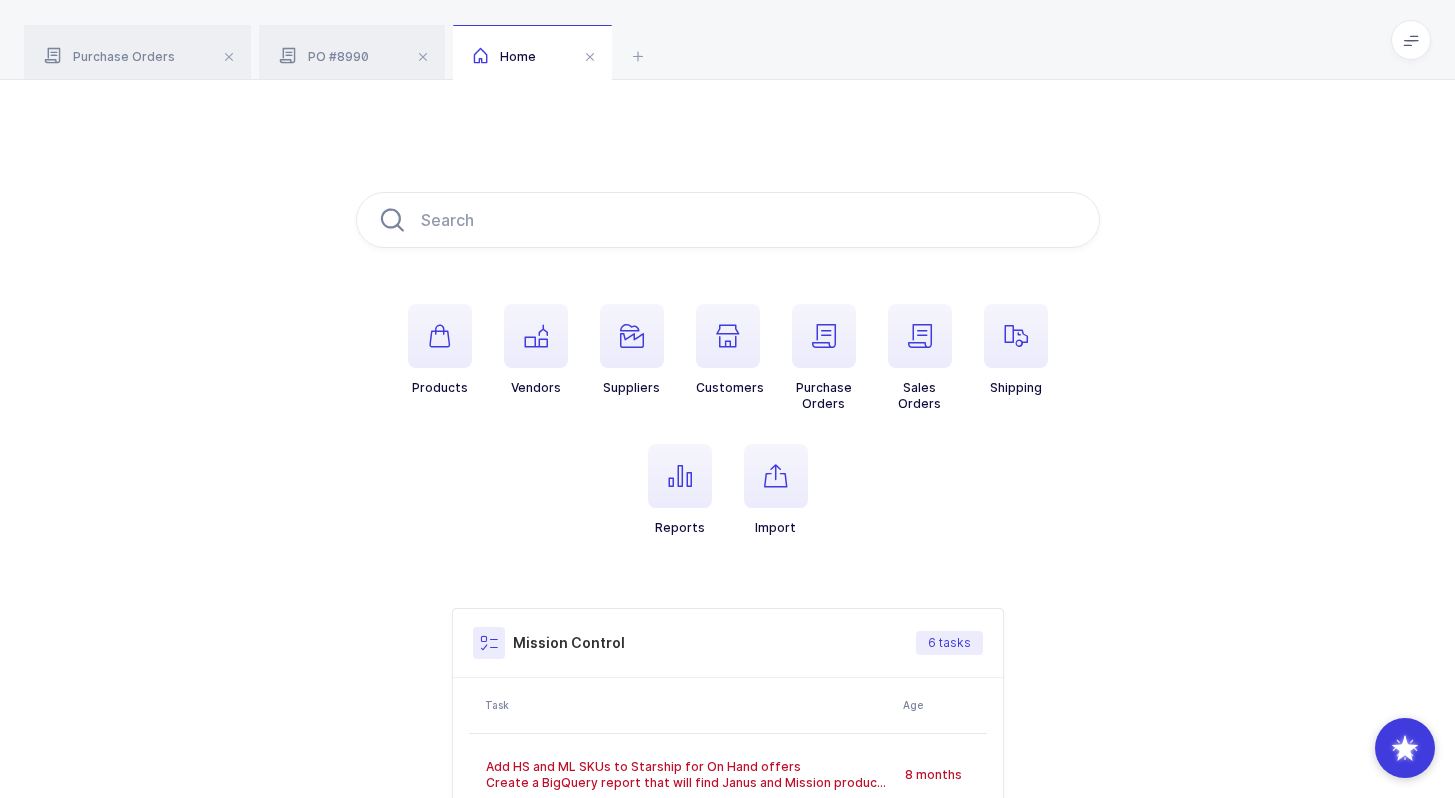 click on "Products
Vendors
Suppliers
Customers
Purchase Orders
Sales Orders
Shipping
Reports
Import
Mission Control      6 tasks     Task Age Add HS and ML SKUs to Starship for On Hand offers   Create a BigQuery report that will find Janus and Mission products that do not have a  HS or ML SKU. Try to get the SKUs and add to Starship so that they can be offered on on had reports. SKU, Catalog Code, Description, UOM, UOM Conv, HS SKU, ML SLU, Sellable Qty, PO Qty. Add formula to create links to the HS and ML websites using their URL structure and the catalog code #PurchasingMeetingJanus  8 months Report for Acctivate Vendors with no name   7 months Inexact Product Matching with AI   STAR-A-198  Inexact Product Matching  6 months Report for items with new customer SKU   6 months" at bounding box center [727, 629] 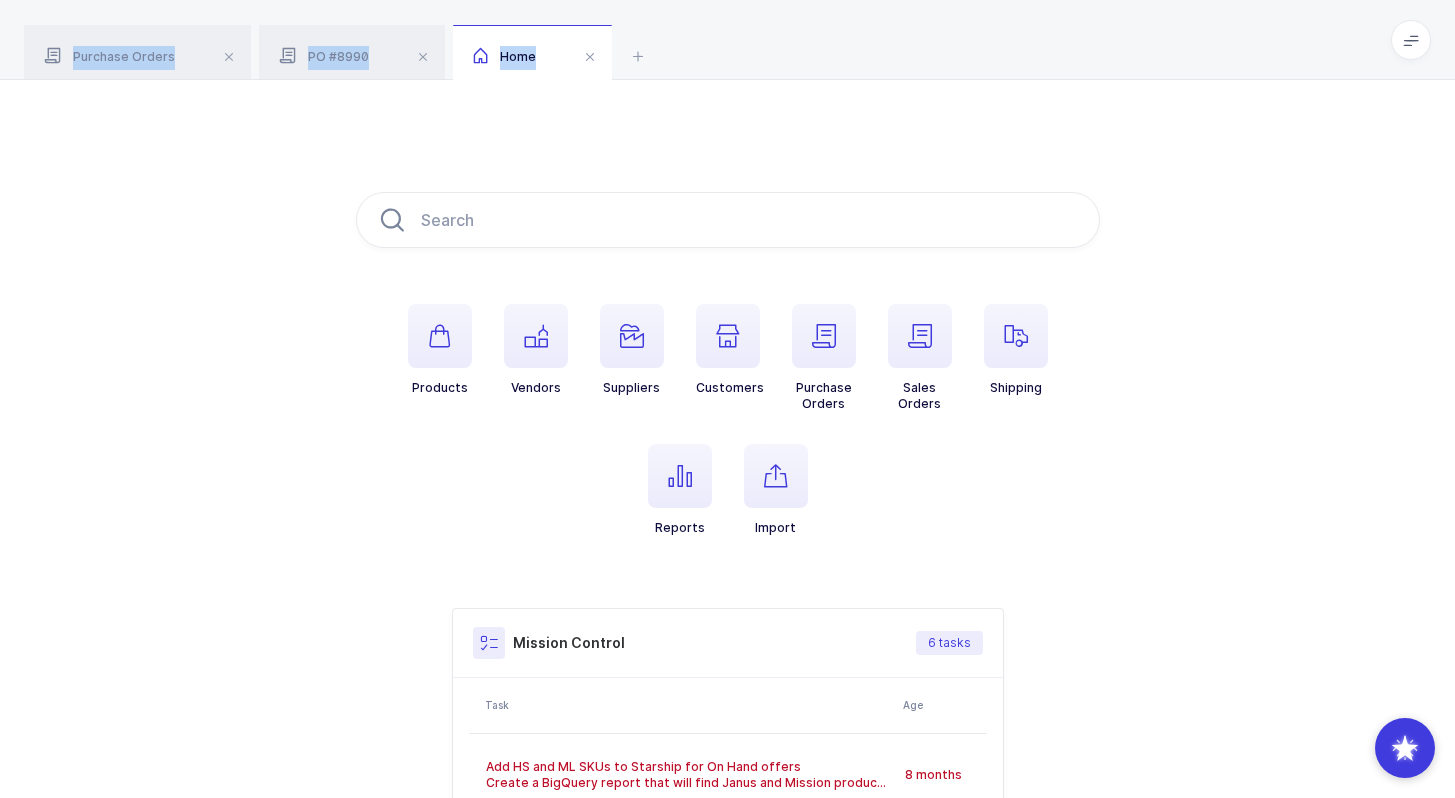 drag, startPoint x: 739, startPoint y: 65, endPoint x: 692, endPoint y: -39, distance: 114.12712 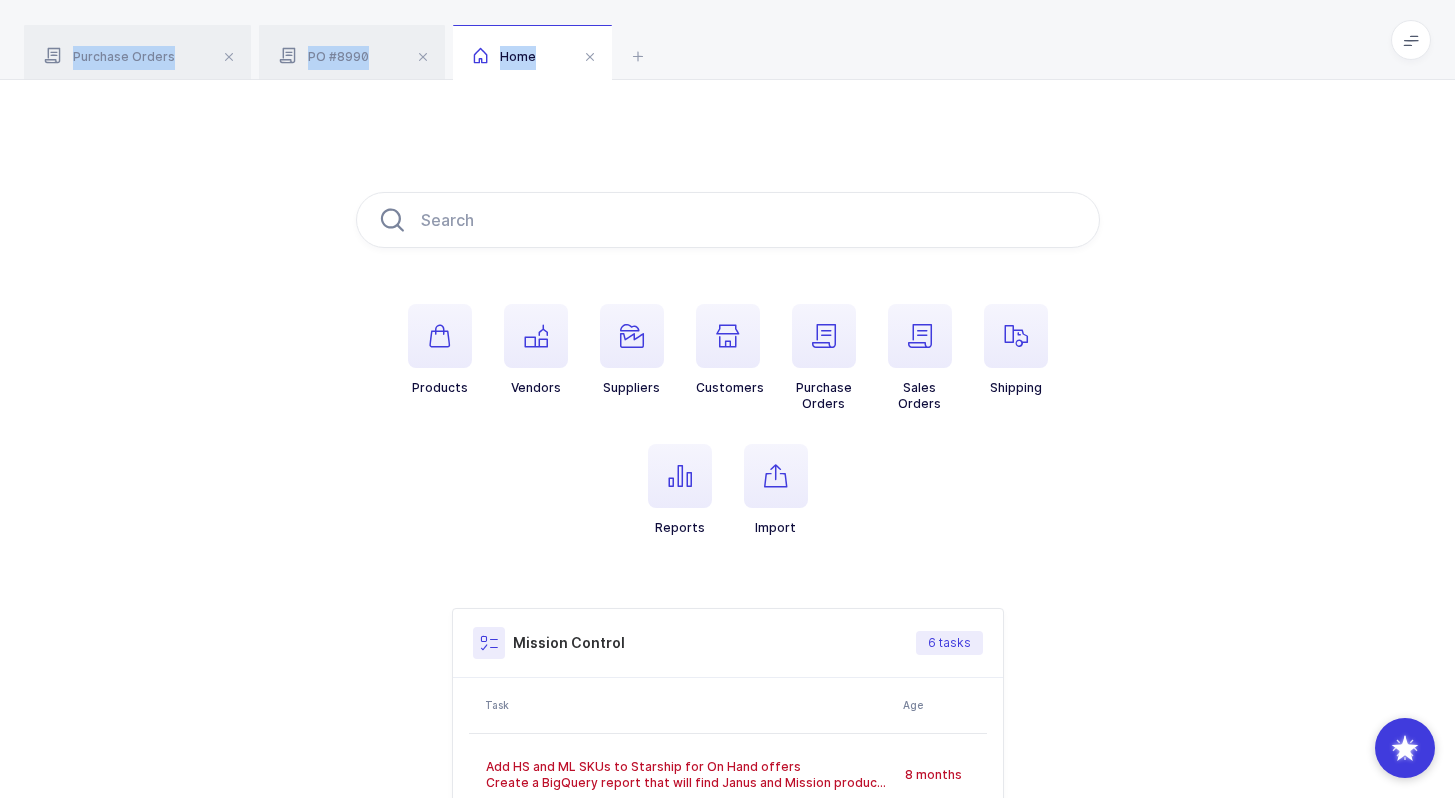 click on "Apps
Core
[GEOGRAPHIC_DATA]
Admin
Mission Control
Purchasing
[PERSON_NAME]
Logout
Account
[PERSON_NAME]
[PERSON_NAME]
Purchase Orders
PO #8990
Home
hu
Clear all
Completed
Issued
2
Filter
Order # Organization Supplier Vendor(s) Status Total Amount" at bounding box center (727, 589) 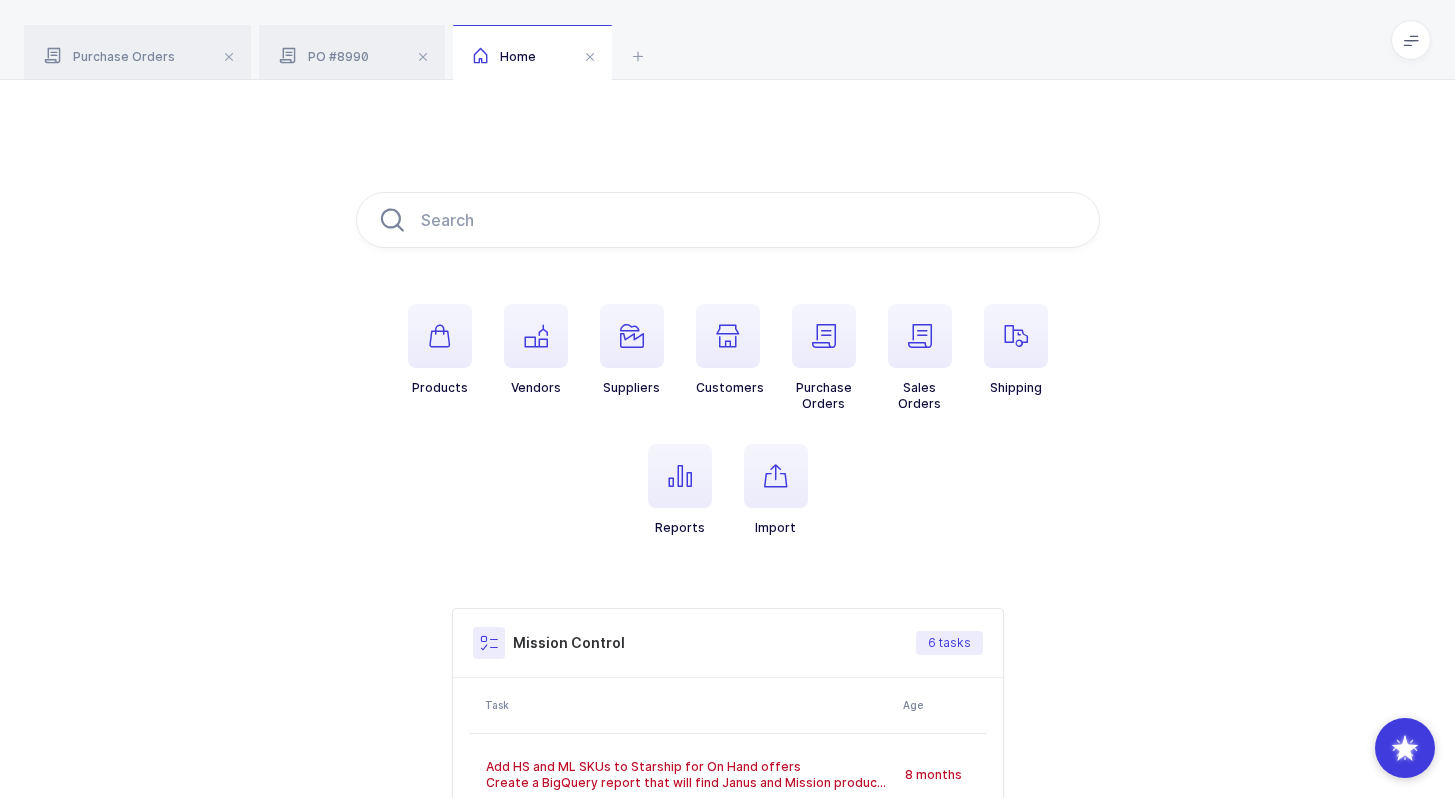 click on "Purchase Orders
PO #8990
Home" at bounding box center [727, 40] 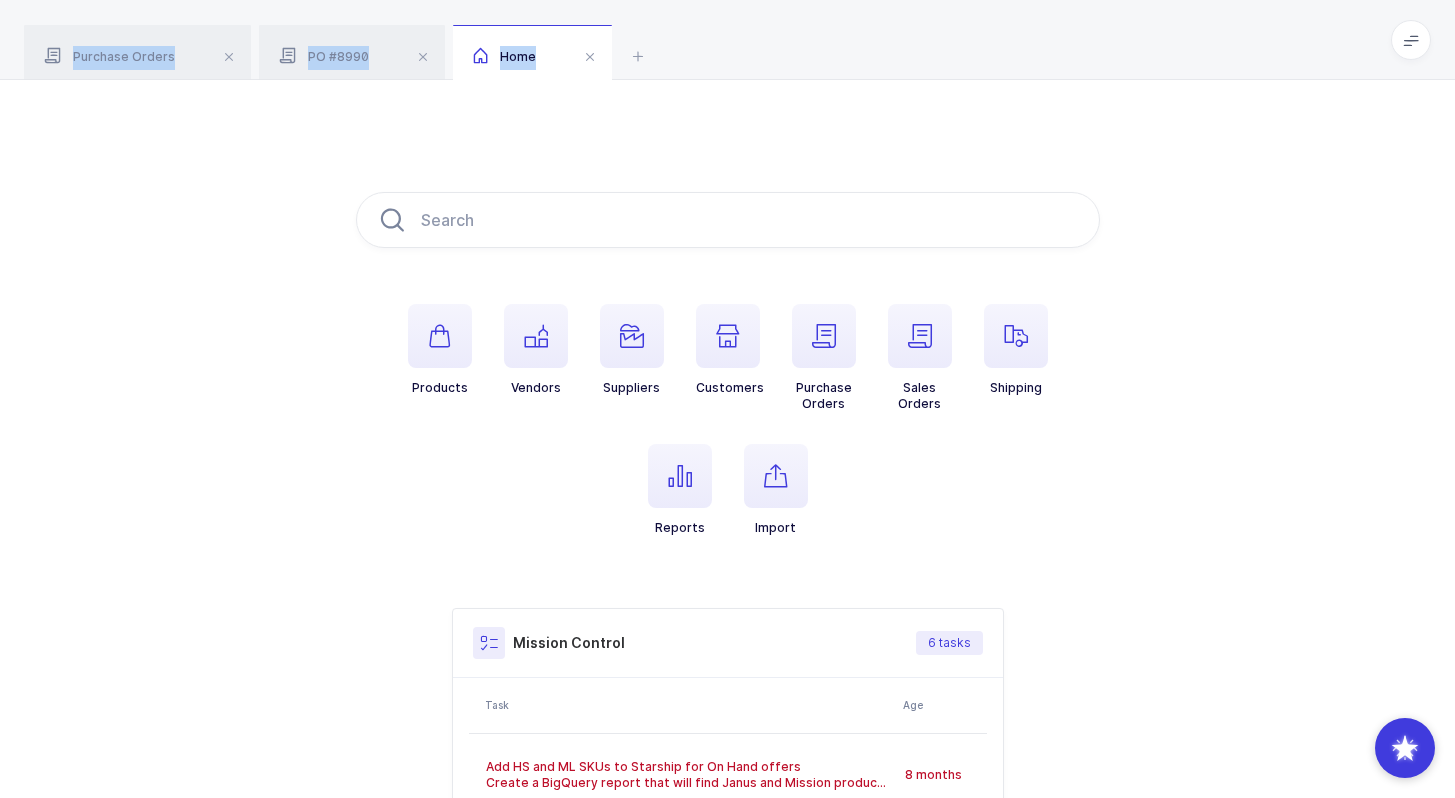 drag, startPoint x: 681, startPoint y: 58, endPoint x: 711, endPoint y: 96, distance: 48.414875 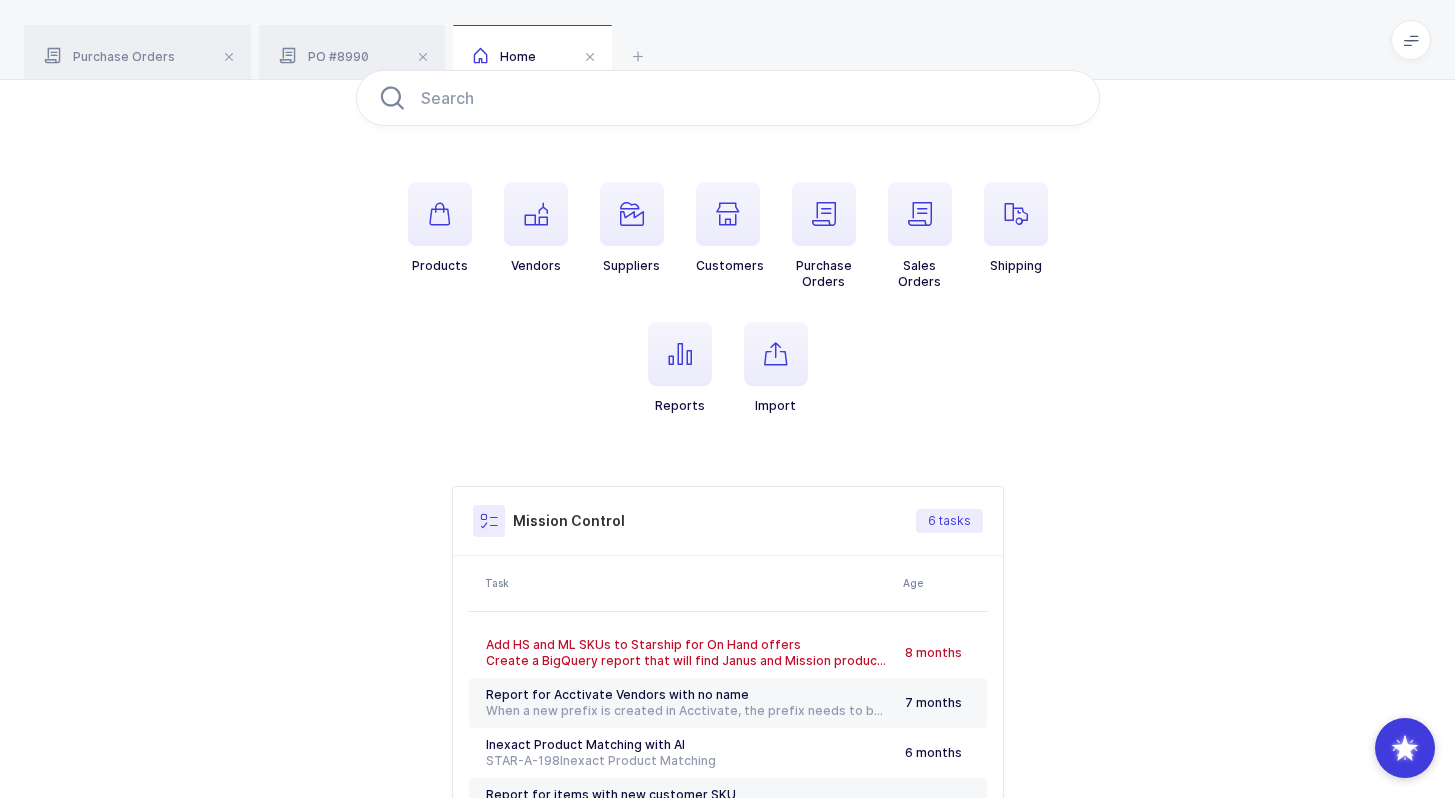 scroll, scrollTop: 0, scrollLeft: 0, axis: both 